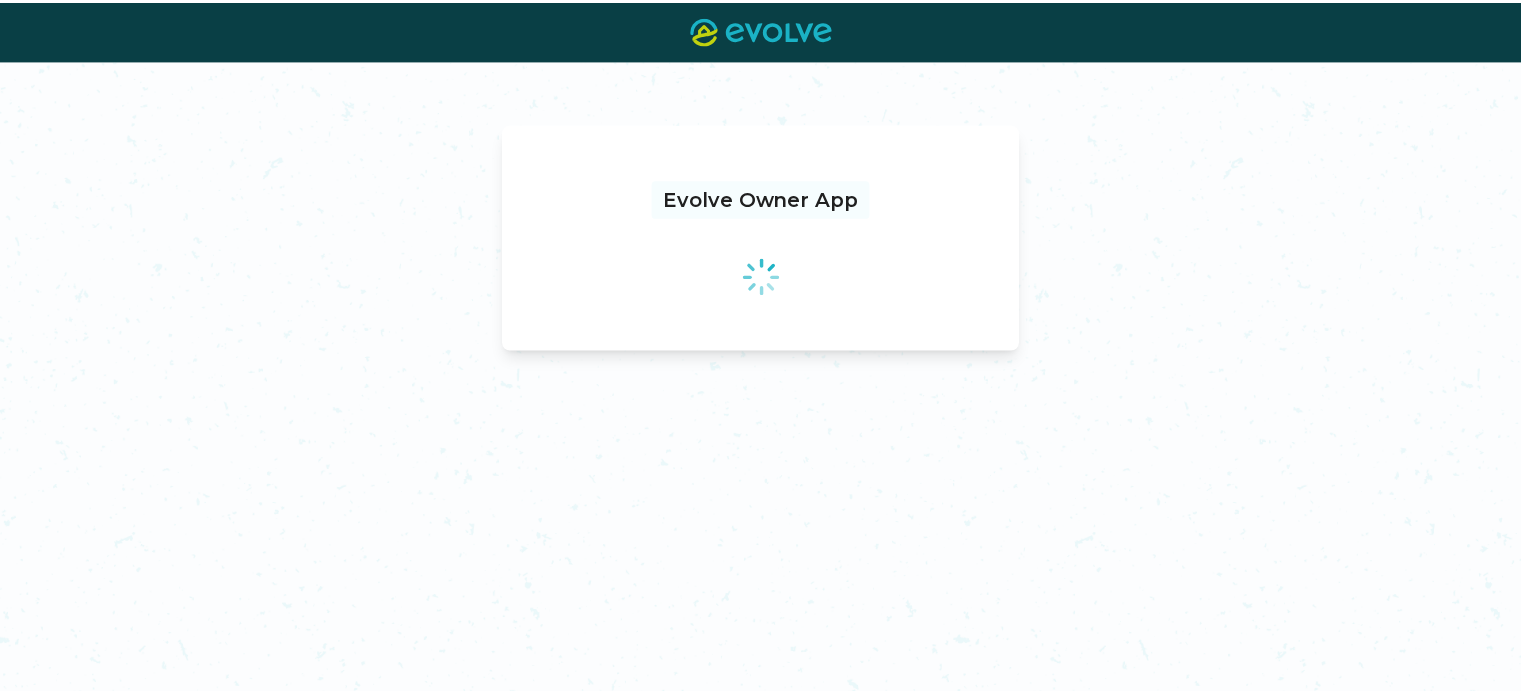 scroll, scrollTop: 0, scrollLeft: 0, axis: both 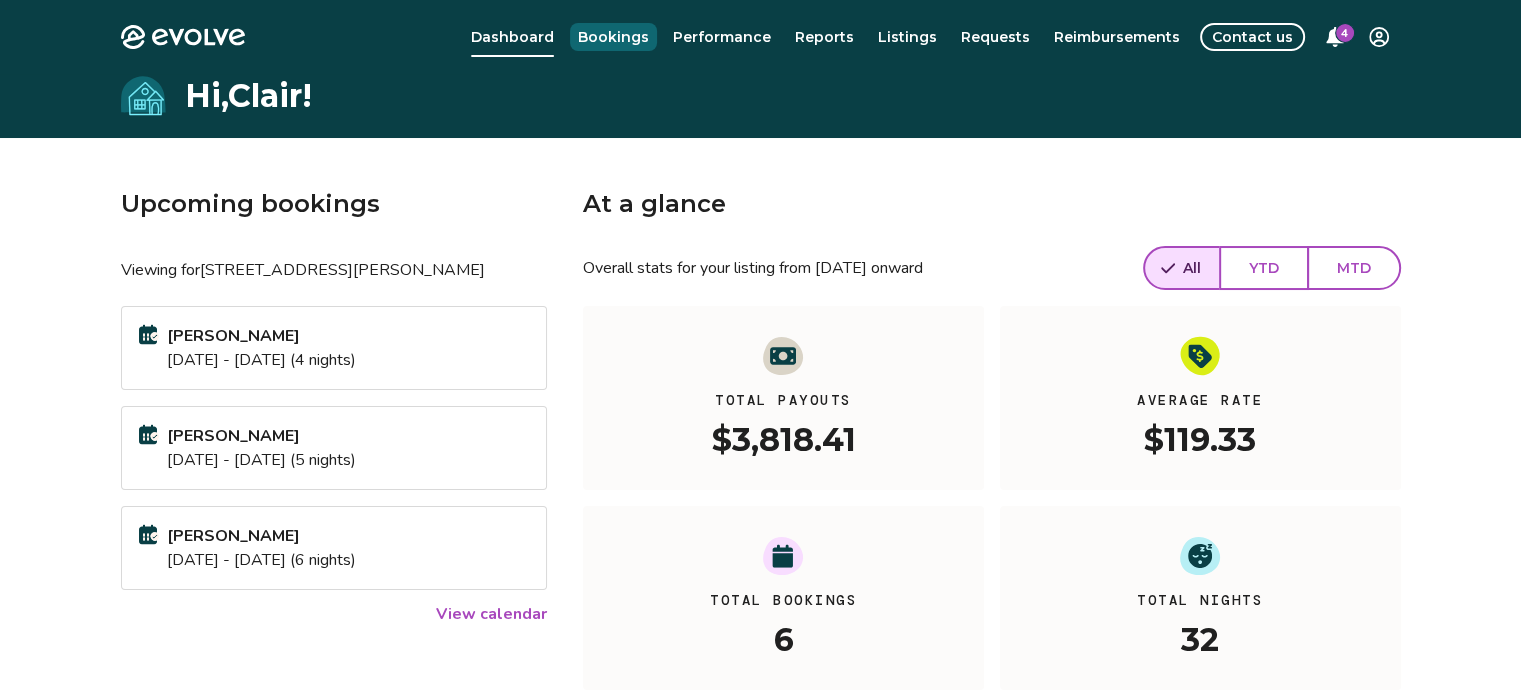 click on "Bookings" at bounding box center (613, 37) 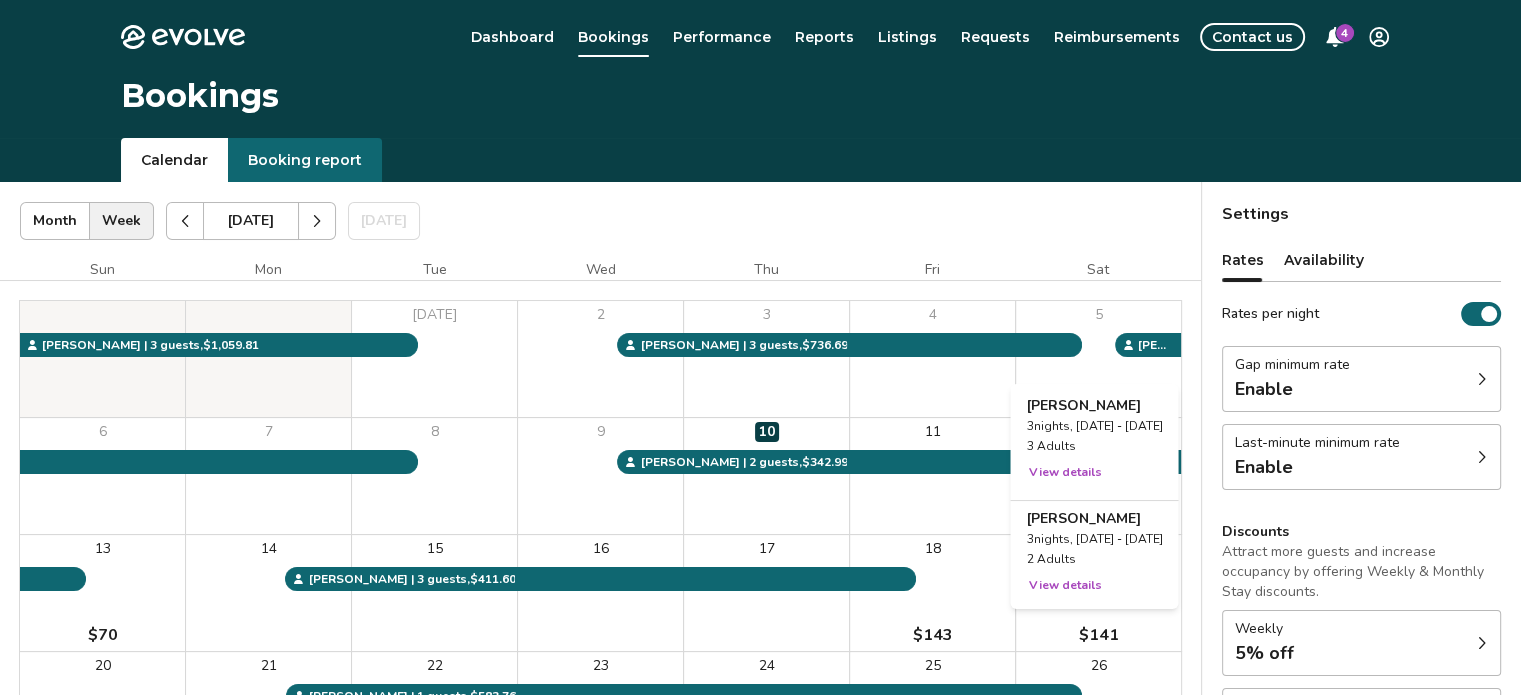 click on "5" at bounding box center [1098, 359] 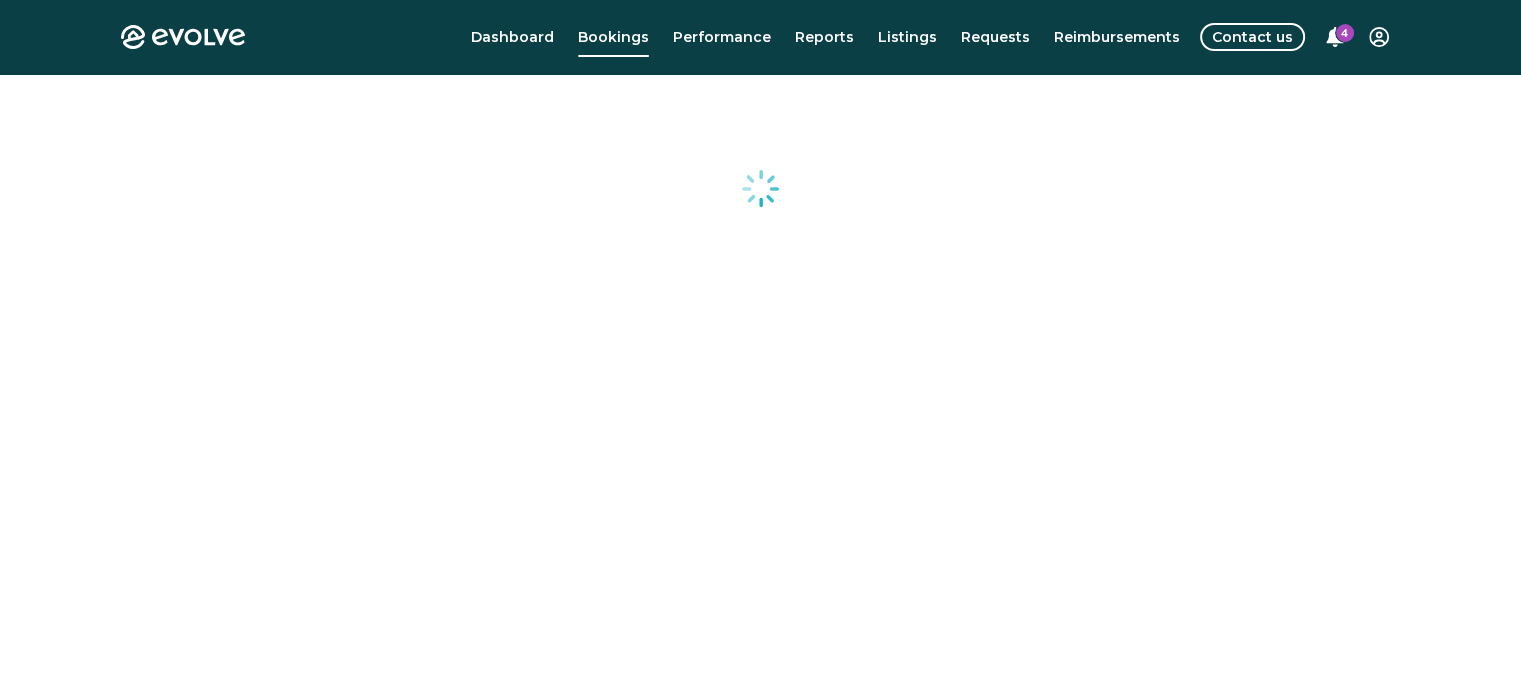 click at bounding box center [760, 514] 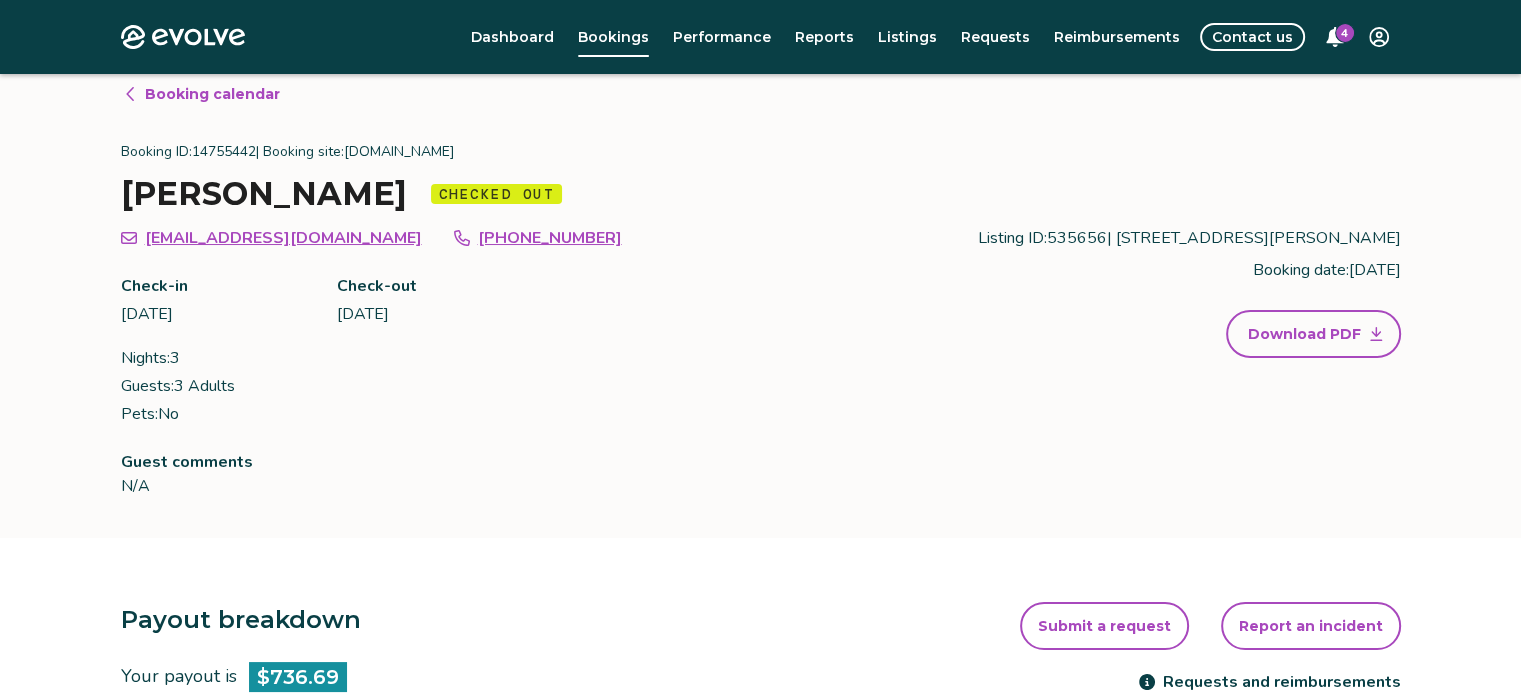 scroll, scrollTop: 0, scrollLeft: 0, axis: both 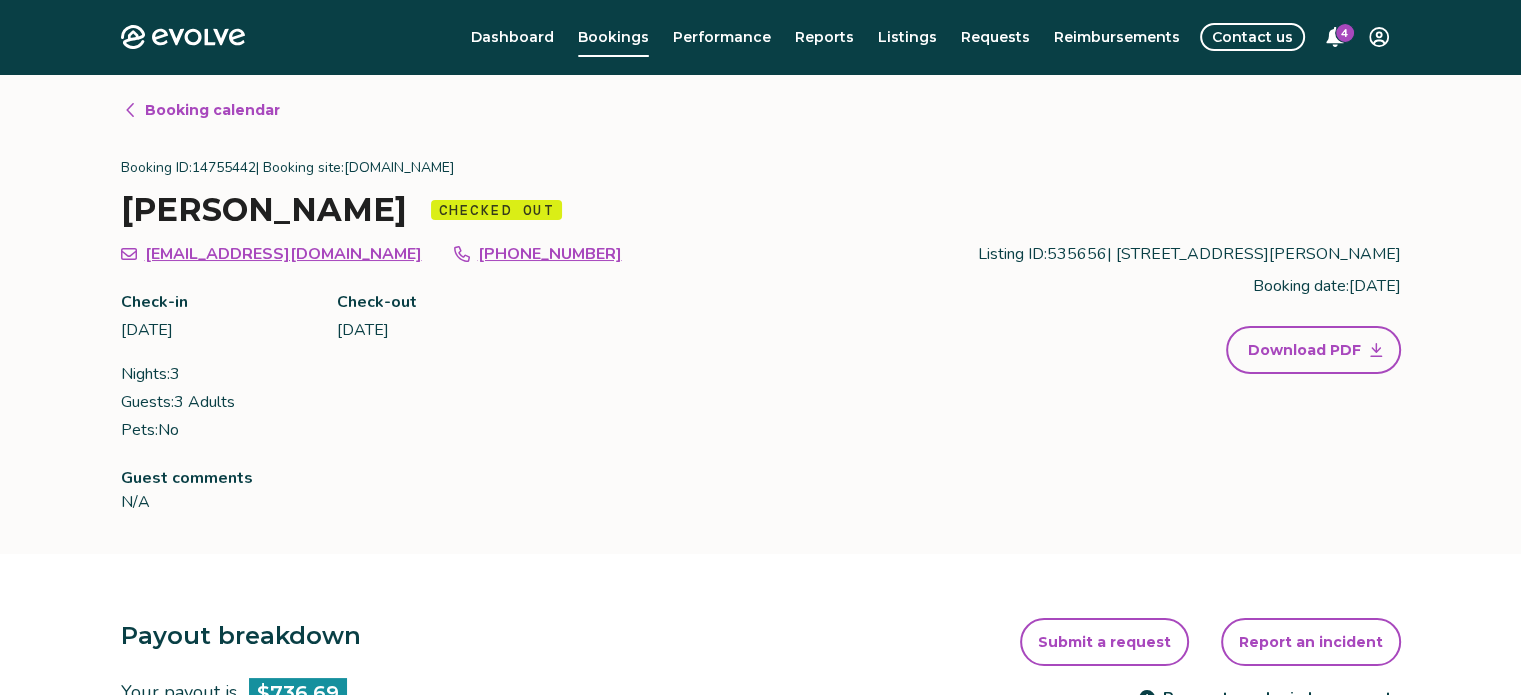 click on "Booking calendar" at bounding box center [212, 110] 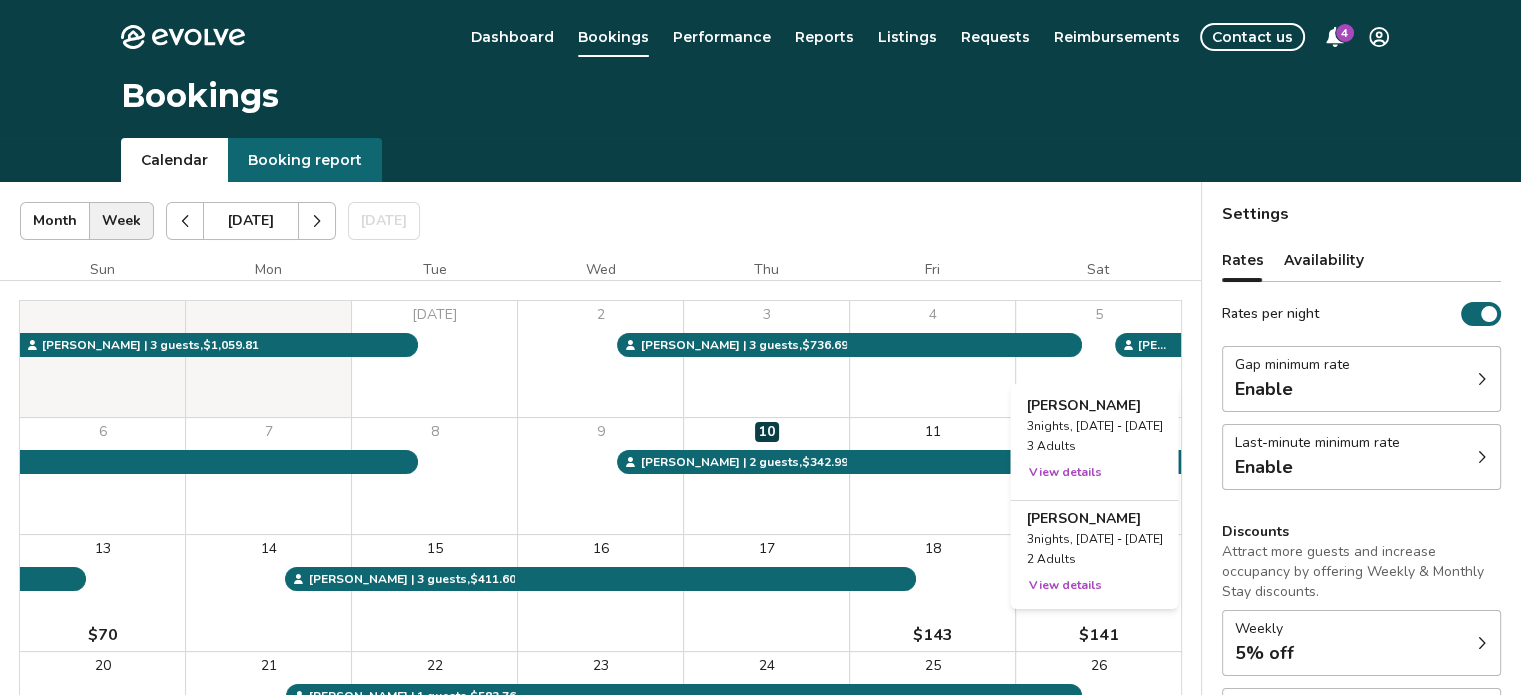 click on "View details" at bounding box center [1064, 585] 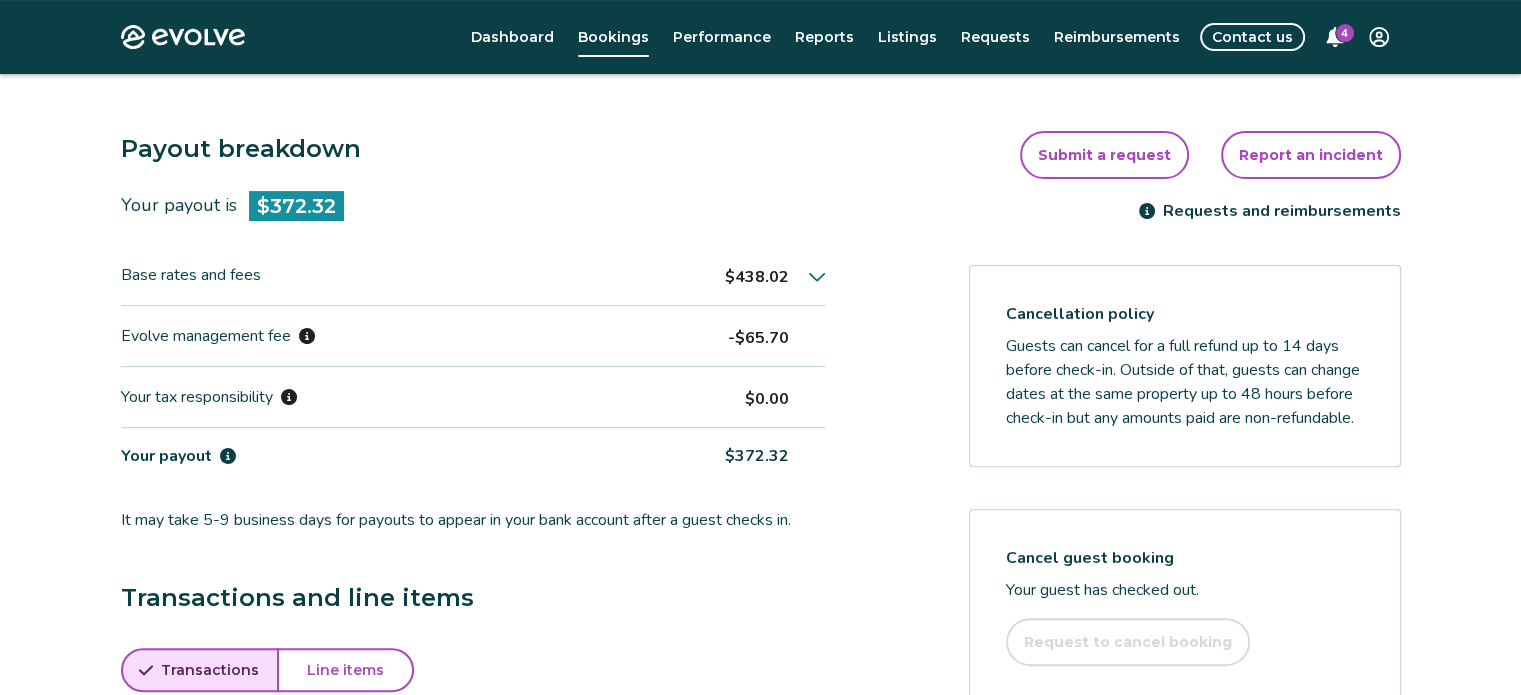 scroll, scrollTop: 500, scrollLeft: 0, axis: vertical 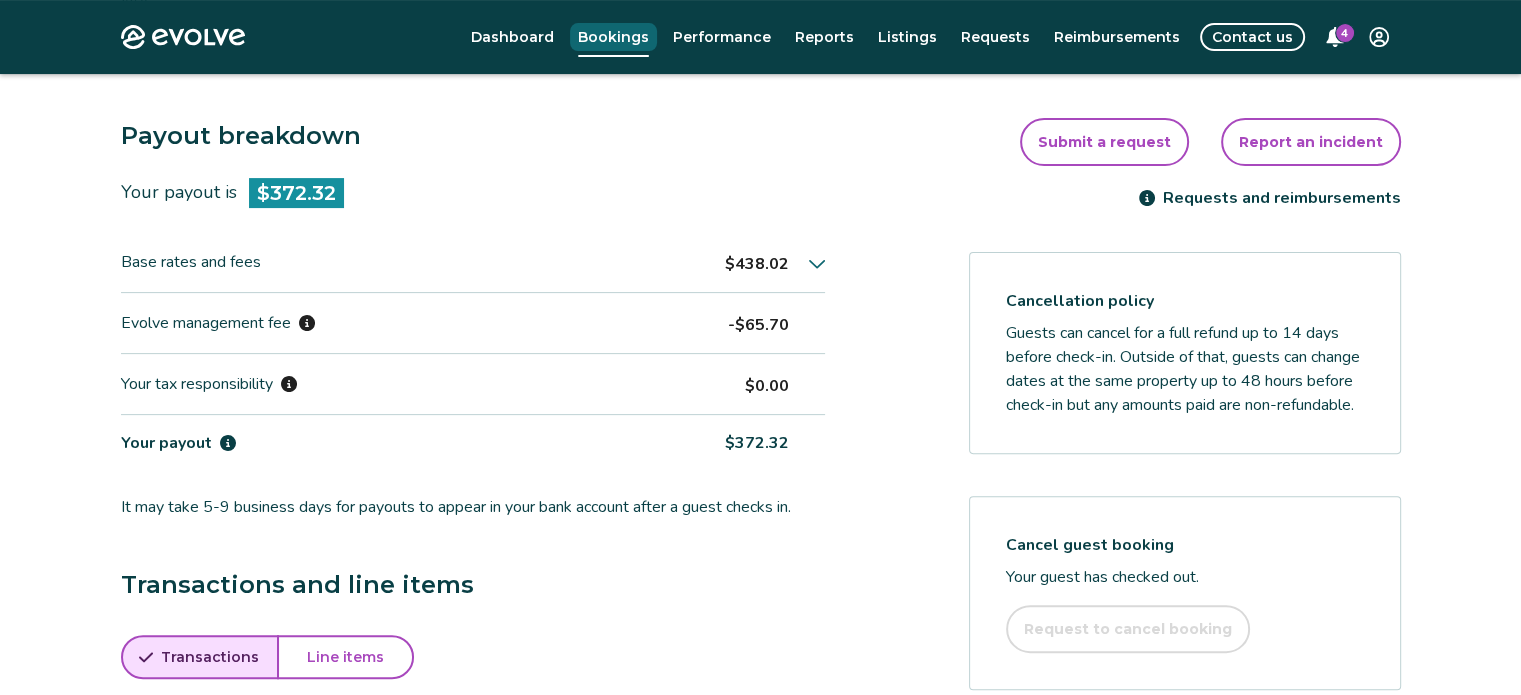 click on "Bookings" at bounding box center (613, 37) 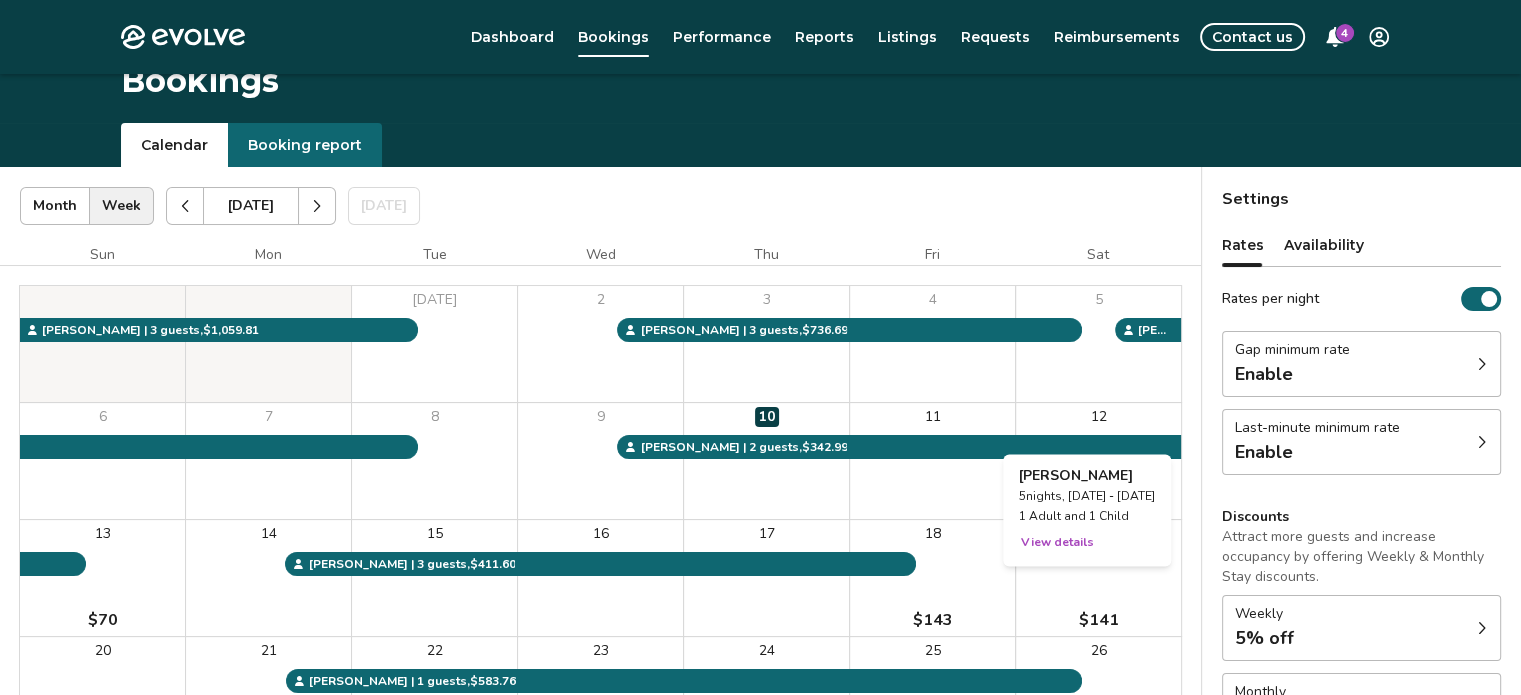 scroll, scrollTop: 0, scrollLeft: 0, axis: both 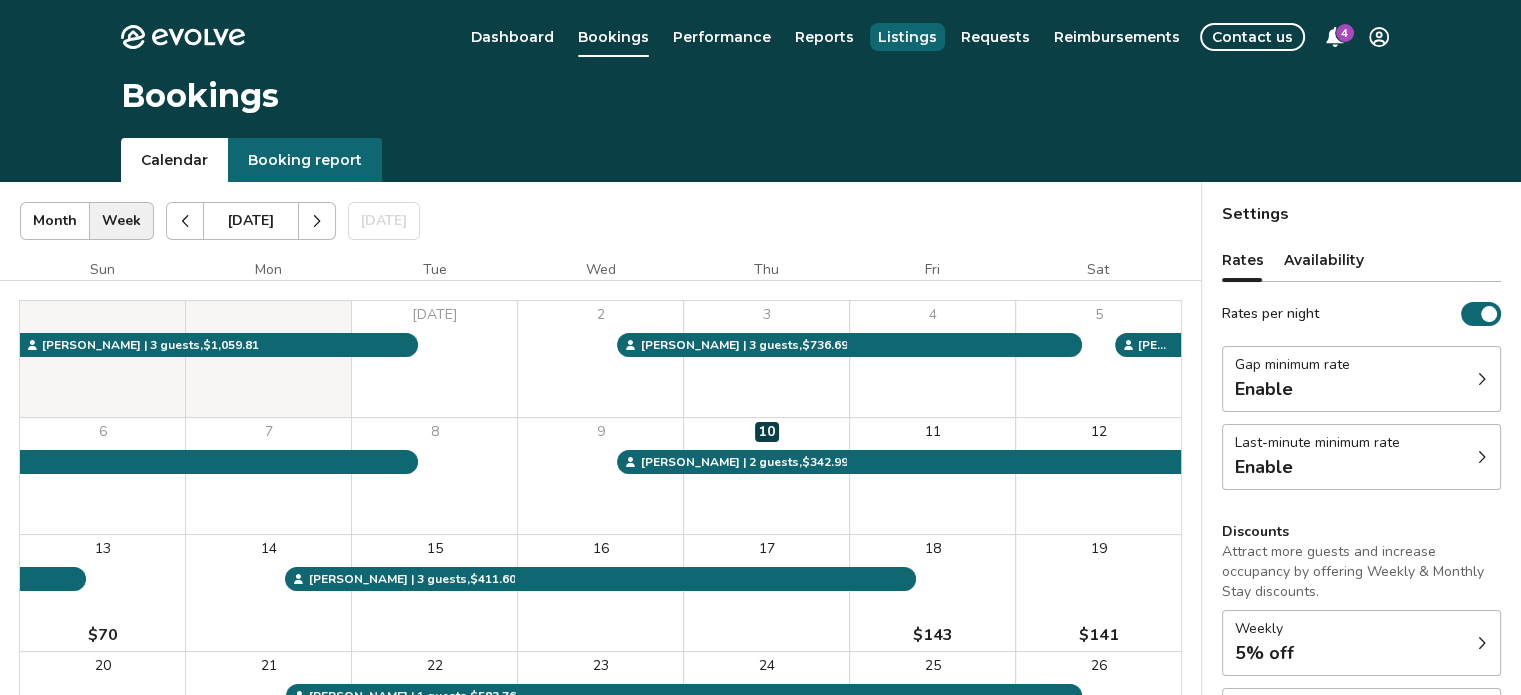 click on "Listings" at bounding box center [907, 37] 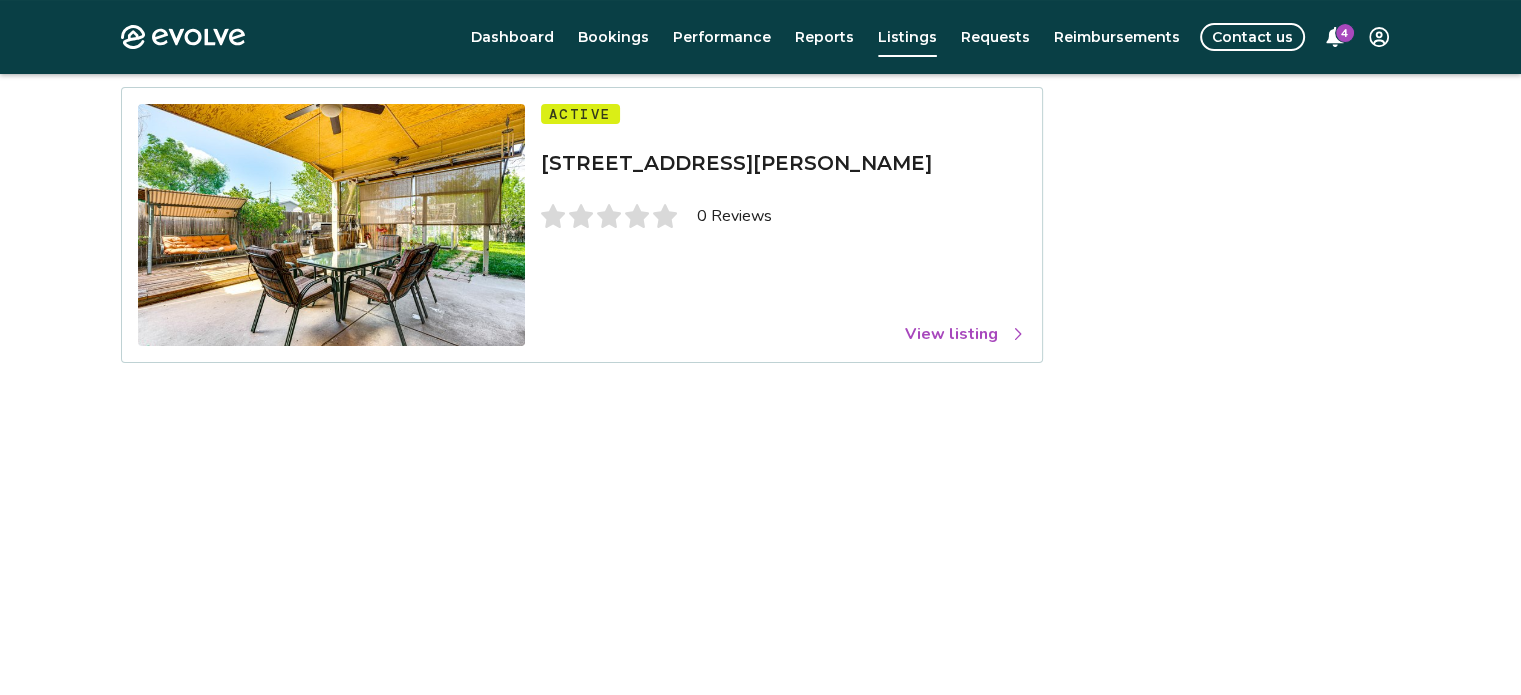 scroll, scrollTop: 0, scrollLeft: 0, axis: both 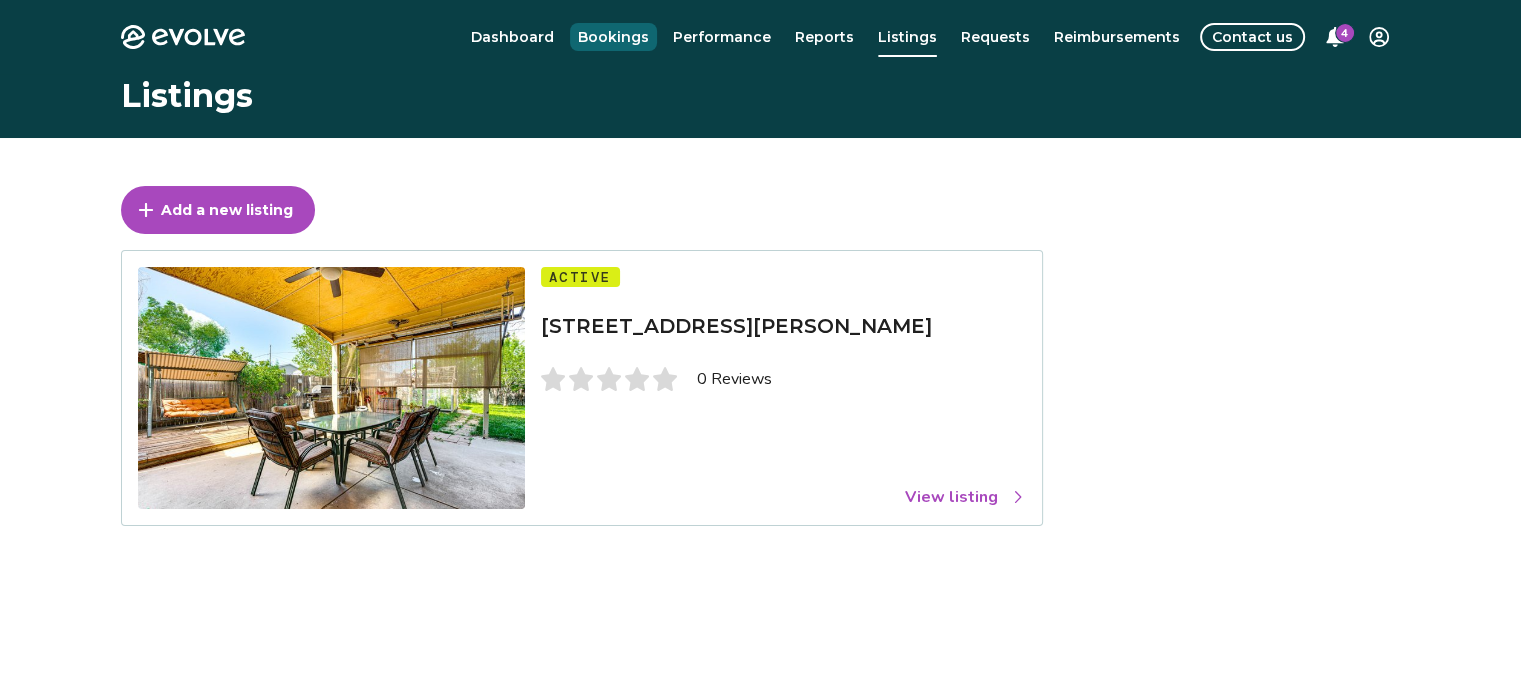 click on "Bookings" at bounding box center (613, 37) 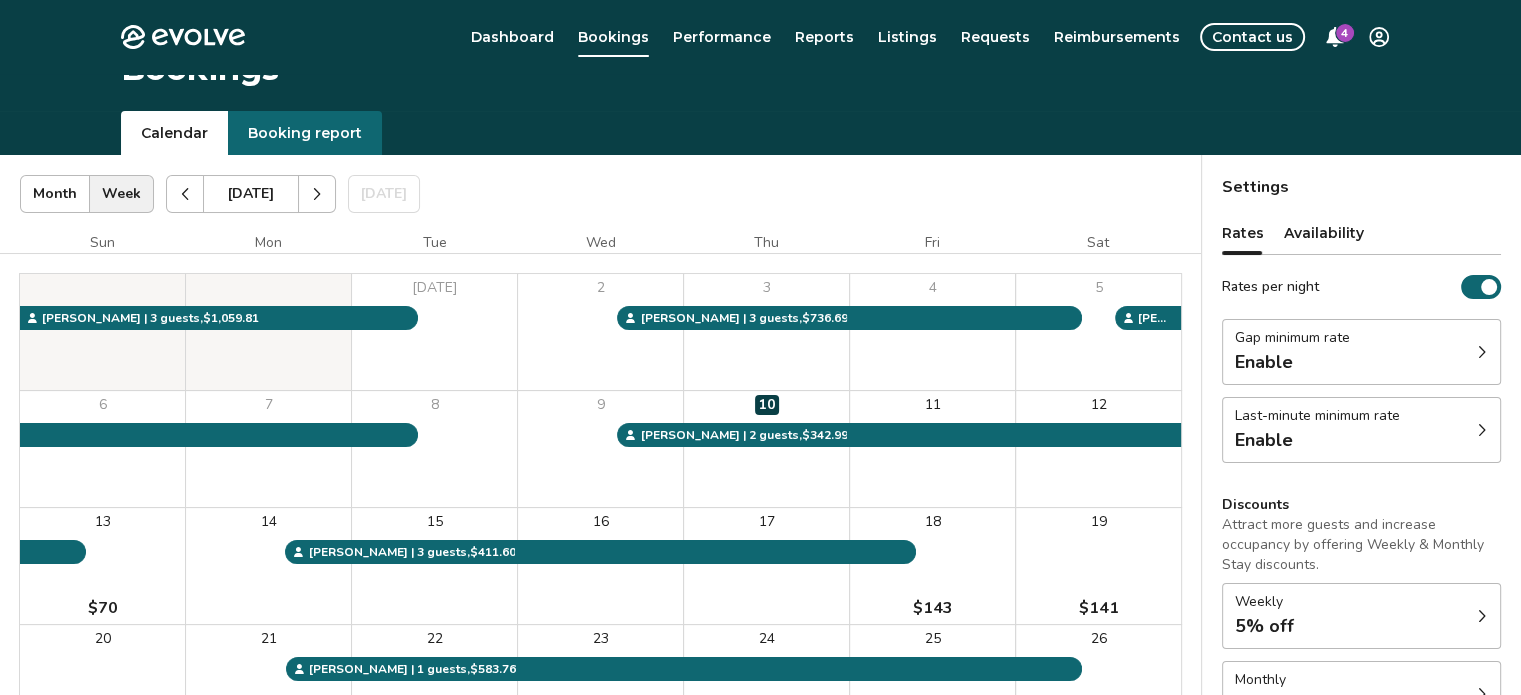 scroll, scrollTop: 0, scrollLeft: 0, axis: both 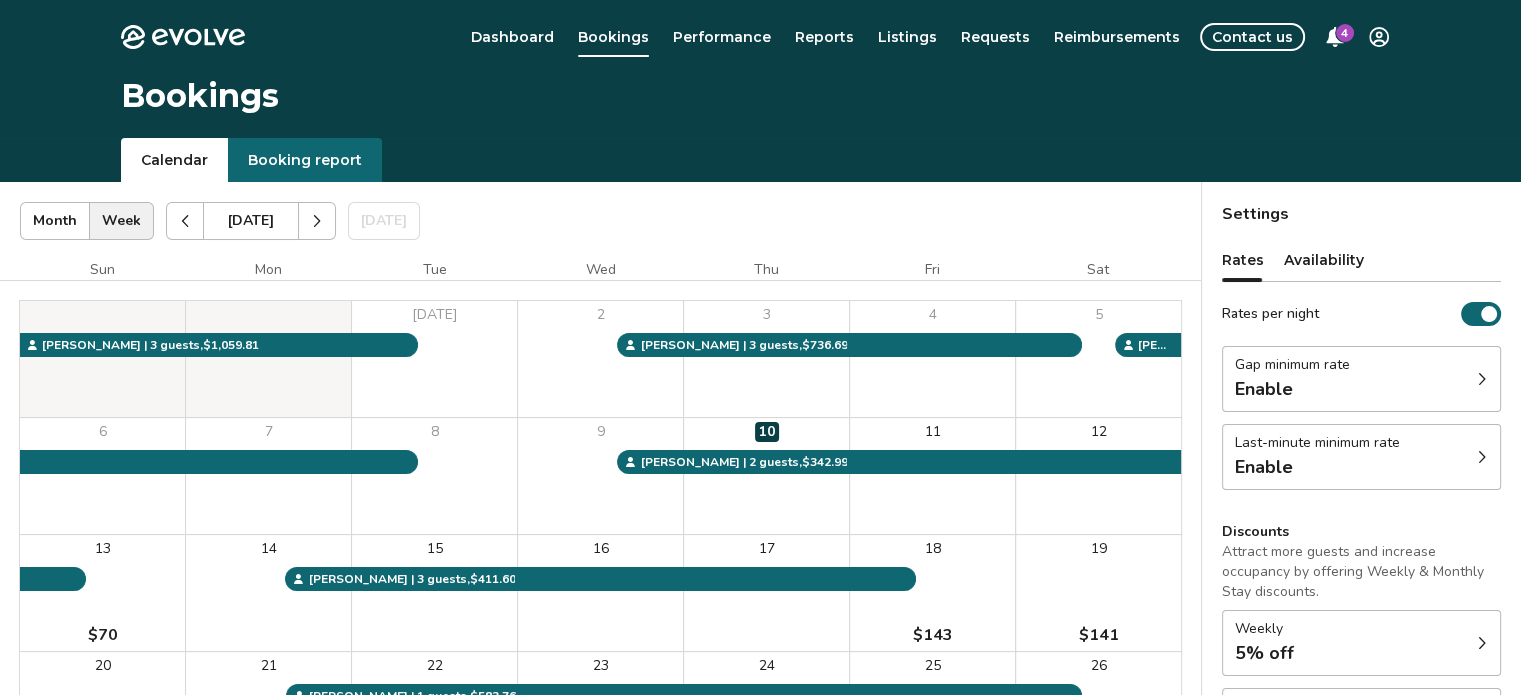 click on "Evolve Dashboard Bookings Performance Reports Listings Requests Reimbursements Contact us 4 Bookings Calendar Booking report [DATE]  | Views Month Week [DATE] [DATE] Settings [STREET_ADDRESS][PERSON_NAME] [DATE] Sun Mon Tue Wed Thu Fri [DATE] 2 3 4 5 6 7 8 9 10 11 12 13 $70 14 15 16 17 18 $143 19 $141 20 $81 21 22 23 24 25 26 $132 27 $70 28 $70 29 $70 30 $70 31 $88 [PERSON_NAME] D. | 3 guests ,  $1,059.81 [PERSON_NAME] | 3 guests ,  $736.69 [PERSON_NAME] | 2 guests ,  $372.32 [PERSON_NAME] | 1 guests ,  $583.76 [PERSON_NAME] | 3 guests ,  $411.60 [PERSON_NAME] | 2 guests ,  $342.99 Booking Pending Evolve/Owner Settings Rates Availability Rates per night Gap minimum rate Enable Last-minute minimum rate Enable Discounts Attract more guests and increase occupancy by offering Weekly & Monthly Stay discounts. Weekly 5% off Monthly 10% off View rates, policies, & fees Gap minimum rate Reduce your minimum rate by 20%  to help fill nights between bookings  (Fridays and Saturdays excluded). Enable Last-minute minimum rate Enable   * 5%" at bounding box center [760, 517] 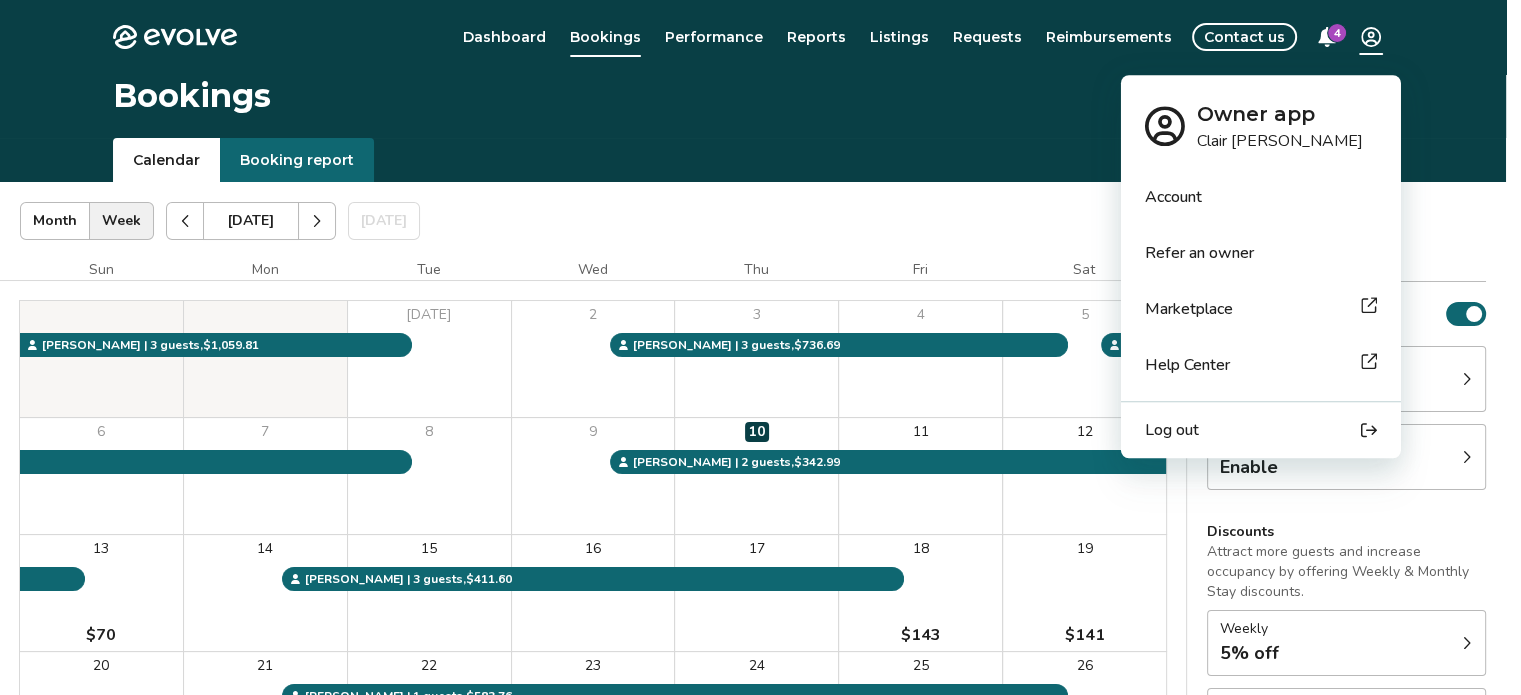 click on "Evolve Dashboard Bookings Performance Reports Listings Requests Reimbursements Contact us 4 Bookings Calendar Booking report [DATE]  | Views Month Week [DATE] [DATE] Settings [STREET_ADDRESS][PERSON_NAME] [DATE] Sun Mon Tue Wed Thu Fri [DATE] 2 3 4 5 6 7 8 9 10 11 12 13 $70 14 15 16 17 18 $143 19 $141 20 $81 21 22 23 24 25 26 $132 27 $70 28 $70 29 $70 30 $70 31 $88 [PERSON_NAME] D. | 3 guests ,  $1,059.81 [PERSON_NAME] | 3 guests ,  $736.69 [PERSON_NAME] | 2 guests ,  $372.32 [PERSON_NAME] | 1 guests ,  $583.76 [PERSON_NAME] | 3 guests ,  $411.60 [PERSON_NAME] | 2 guests ,  $342.99 Booking Pending Evolve/Owner Settings Rates Availability Rates per night Gap minimum rate Enable Last-minute minimum rate Enable Discounts Attract more guests and increase occupancy by offering Weekly & Monthly Stay discounts. Weekly 5% off Monthly 10% off View rates, policies, & fees Gap minimum rate Reduce your minimum rate by 20%  to help fill nights between bookings  (Fridays and Saturdays excluded). Enable Last-minute minimum rate Enable   * 5%" at bounding box center [760, 517] 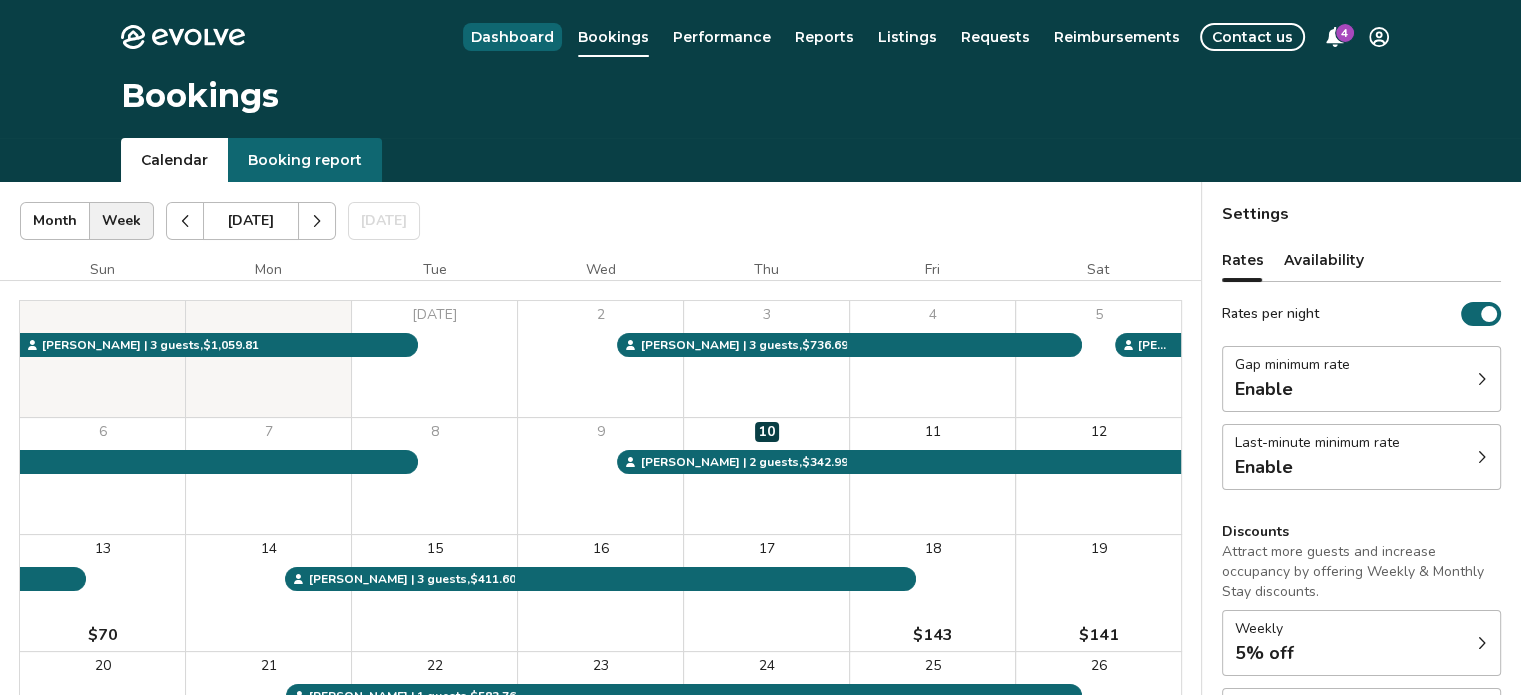 click on "Dashboard" at bounding box center [512, 37] 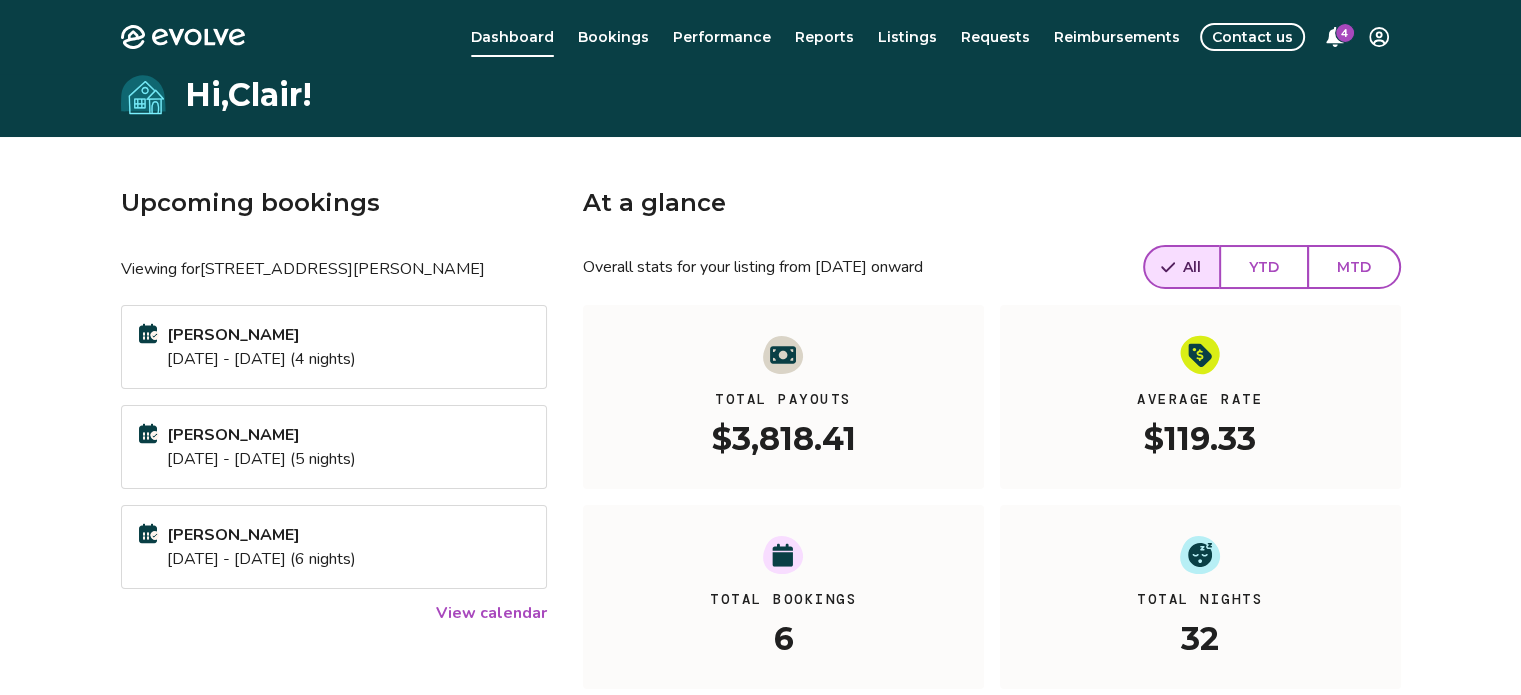 scroll, scrollTop: 0, scrollLeft: 0, axis: both 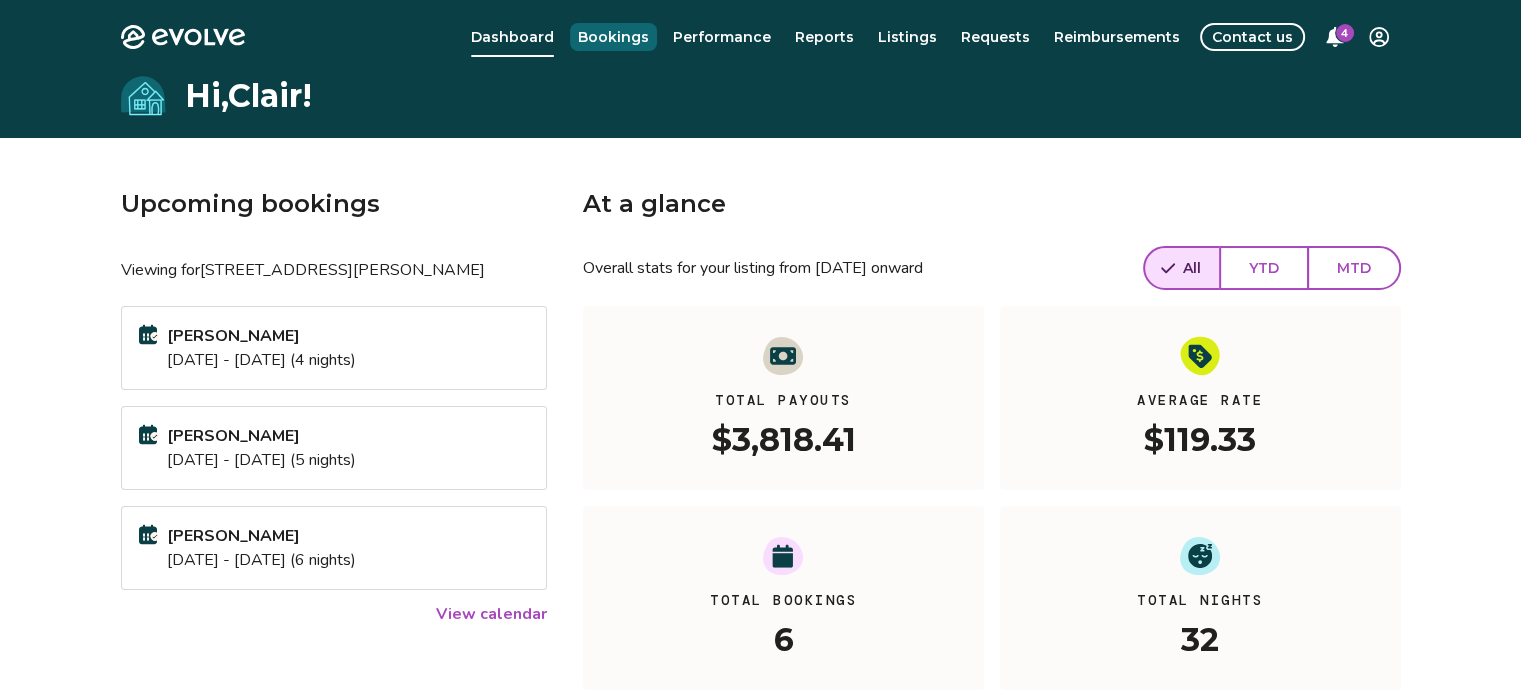 click on "Bookings" at bounding box center (613, 37) 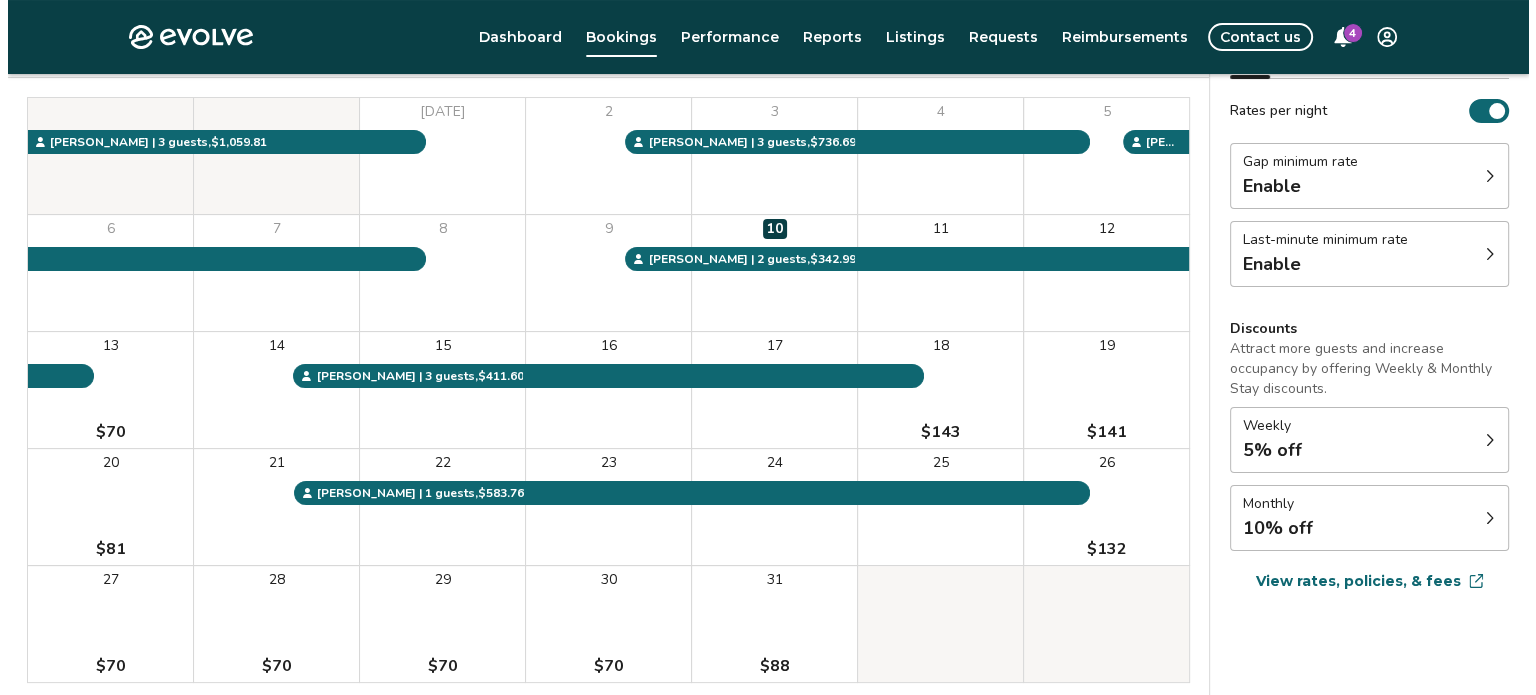 scroll, scrollTop: 0, scrollLeft: 0, axis: both 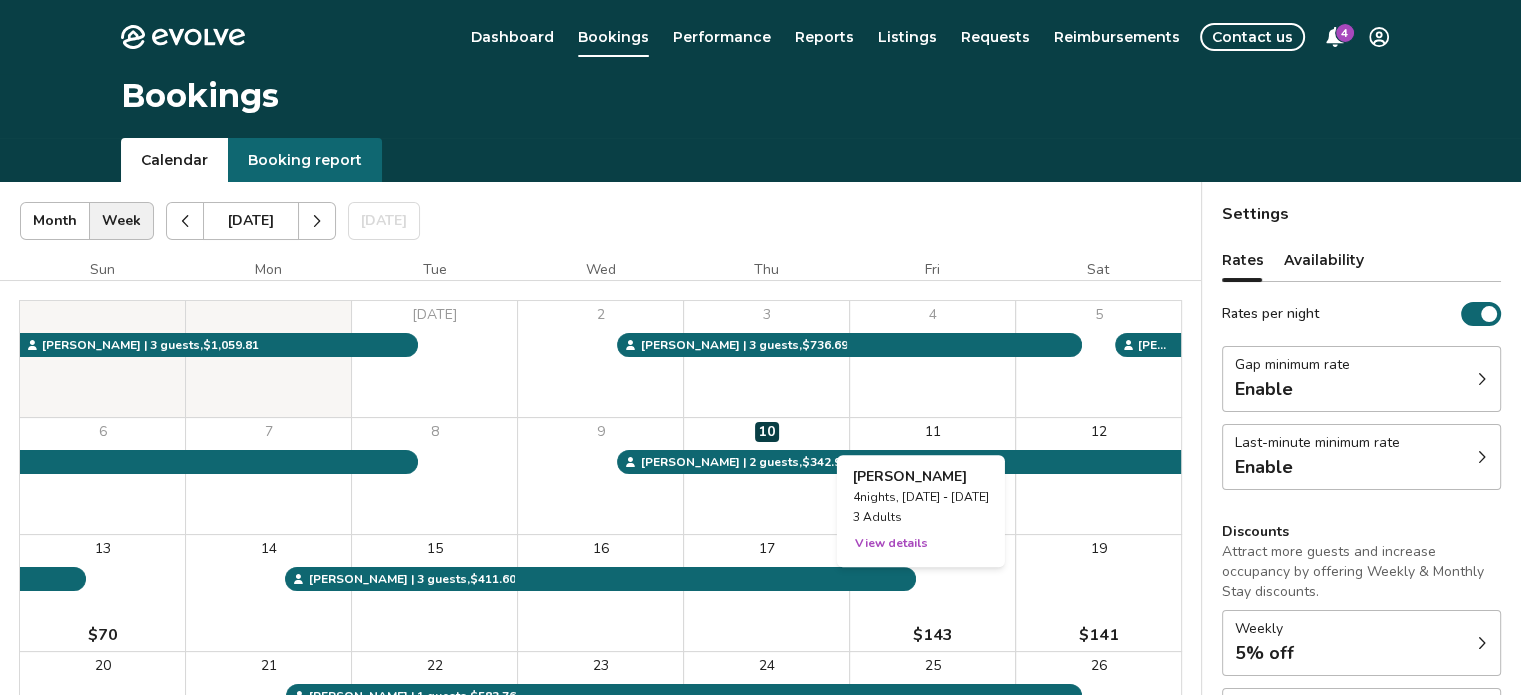 click on "18 $143" at bounding box center [932, 593] 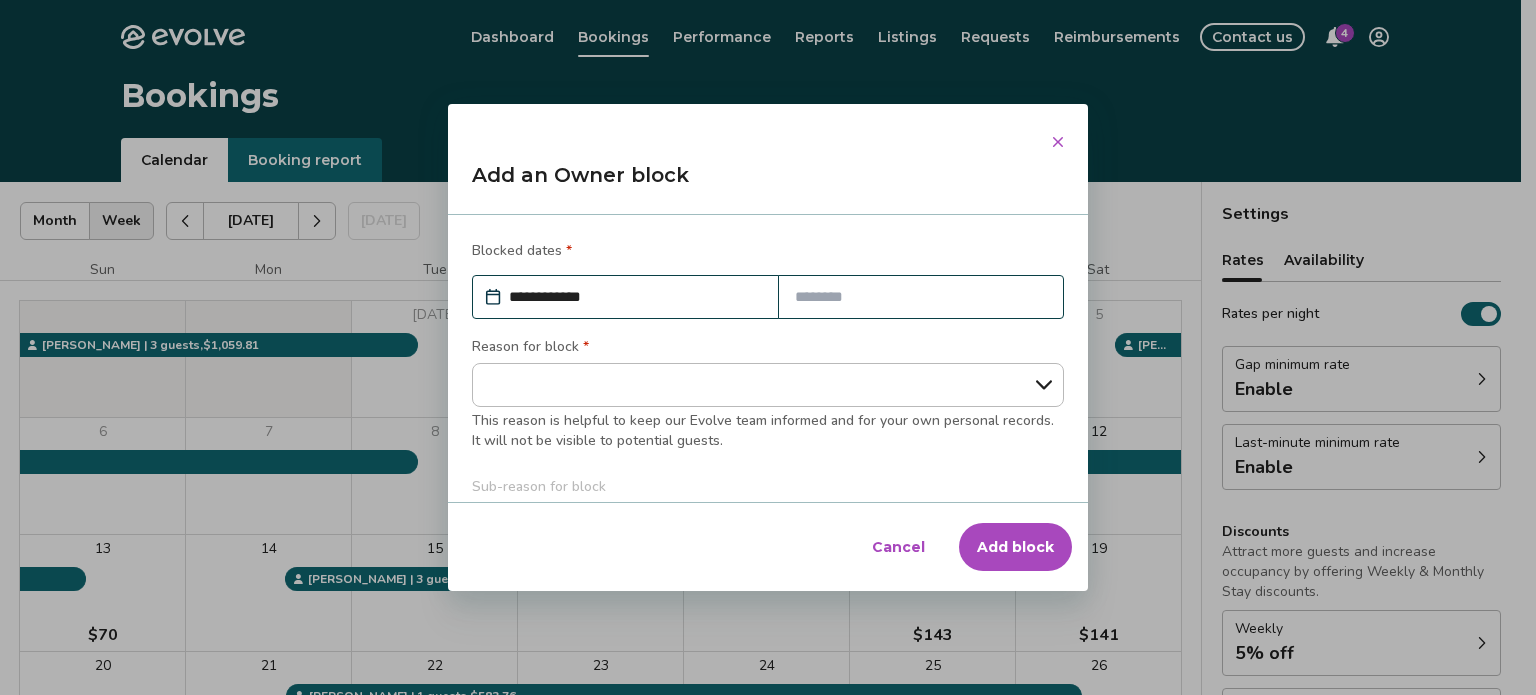 click at bounding box center (921, 297) 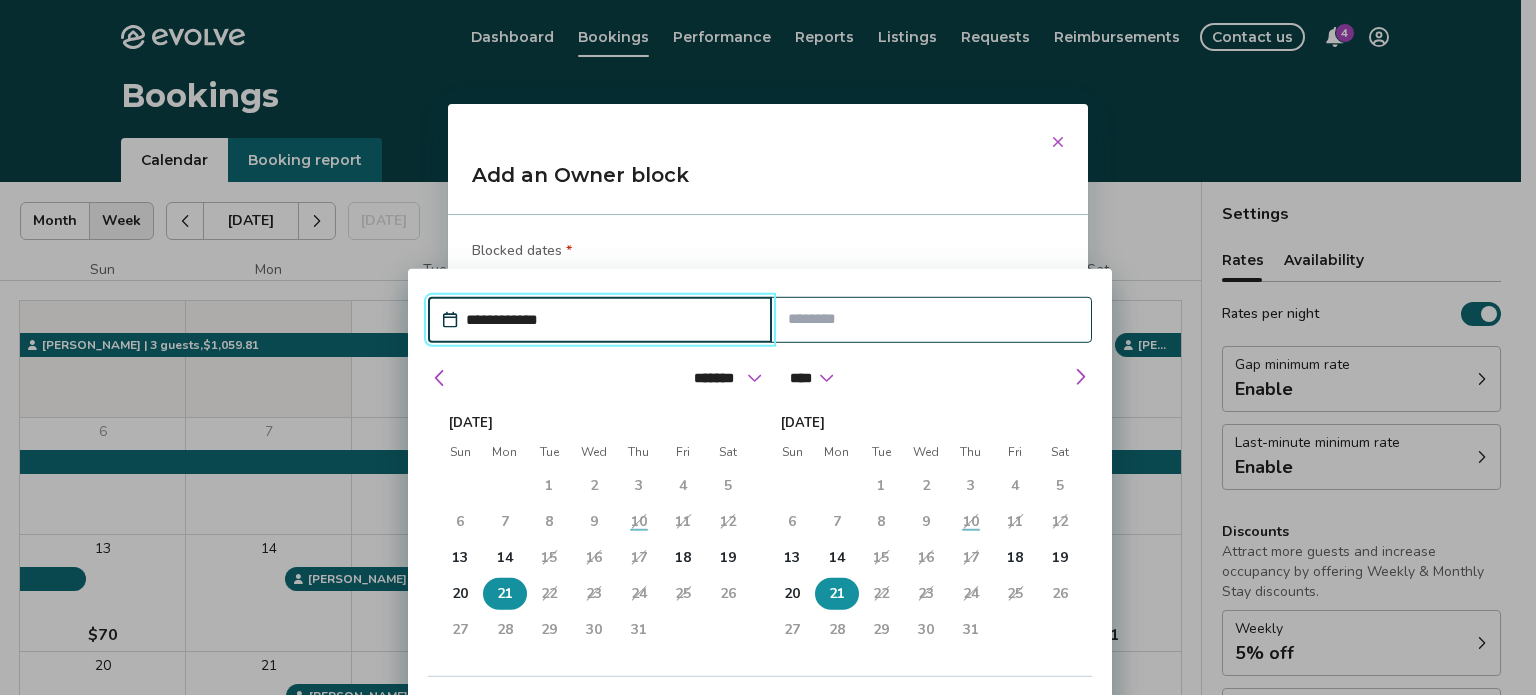 click on "21" at bounding box center (505, 594) 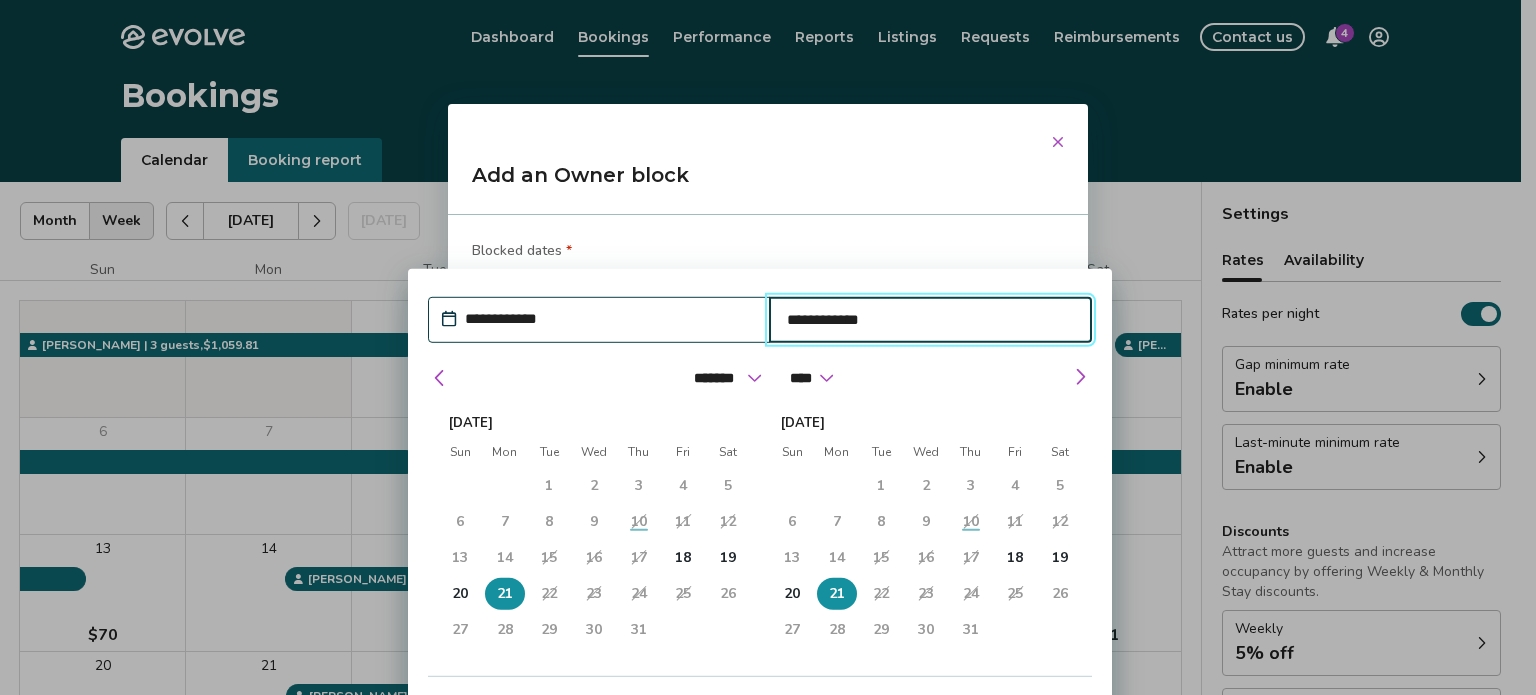 click on "**********" at bounding box center [609, 319] 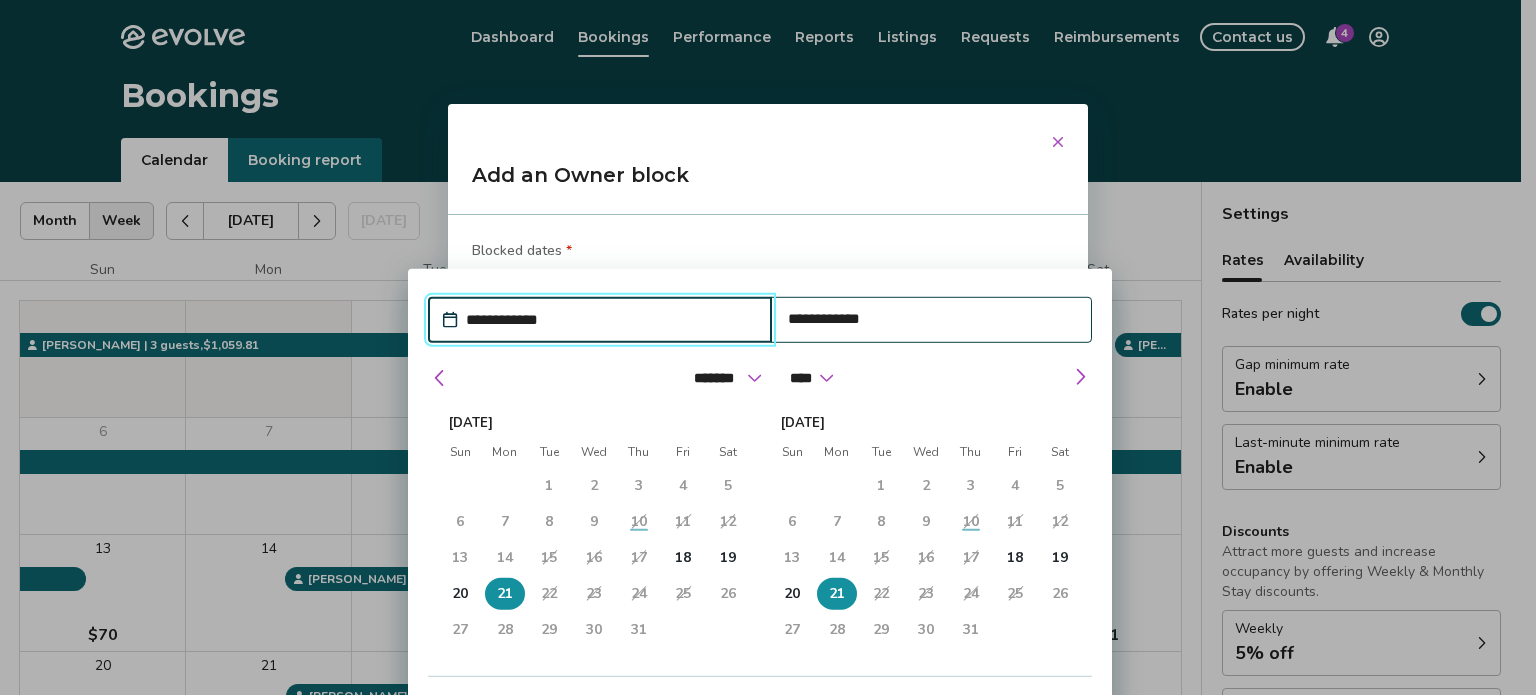 click on "**********" at bounding box center [610, 320] 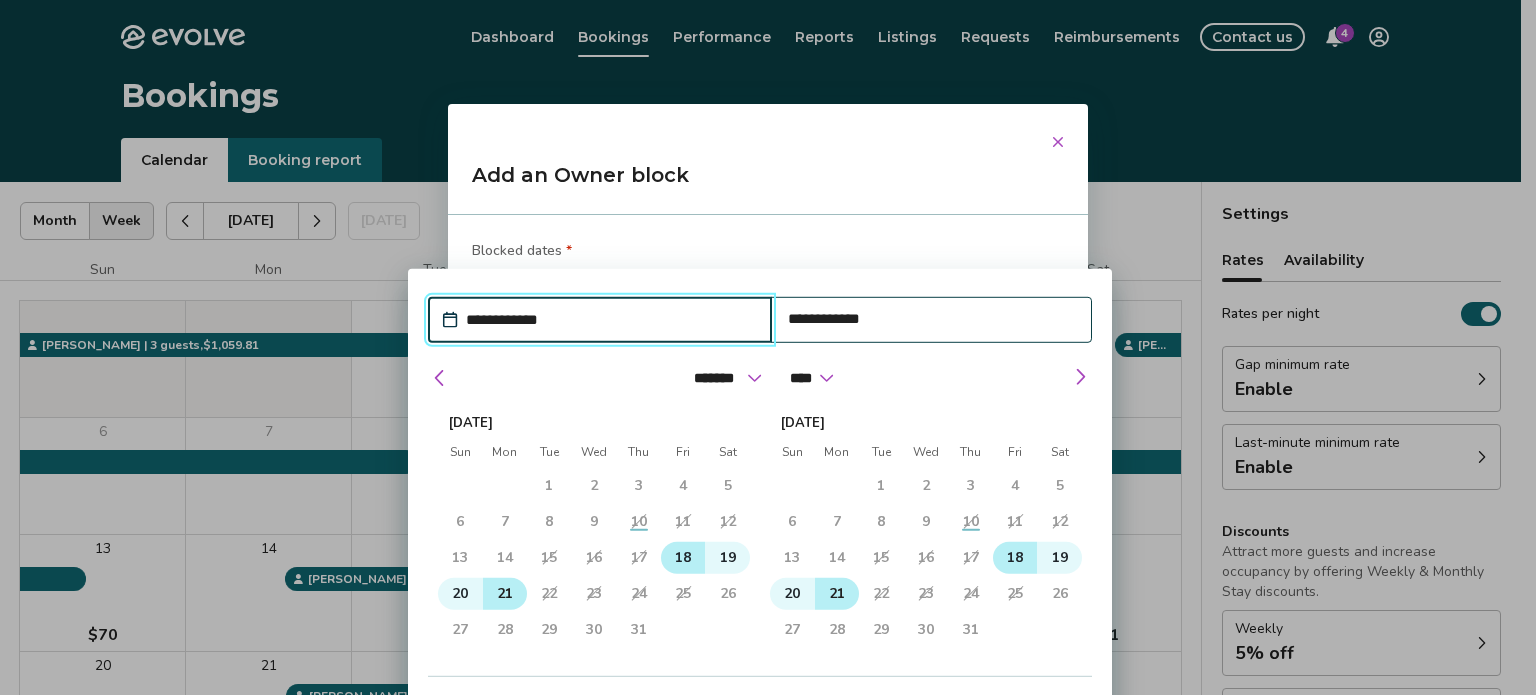 click on "18" at bounding box center [683, 558] 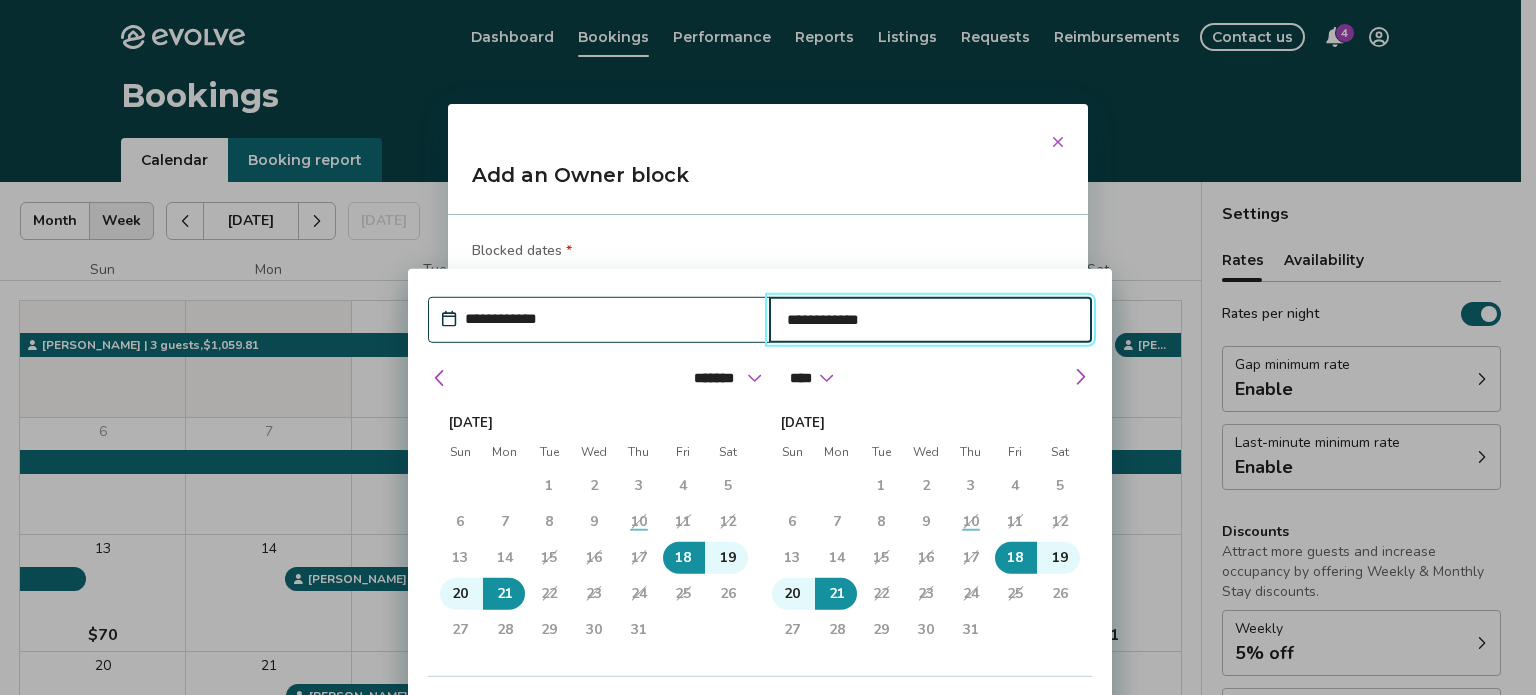 type on "*" 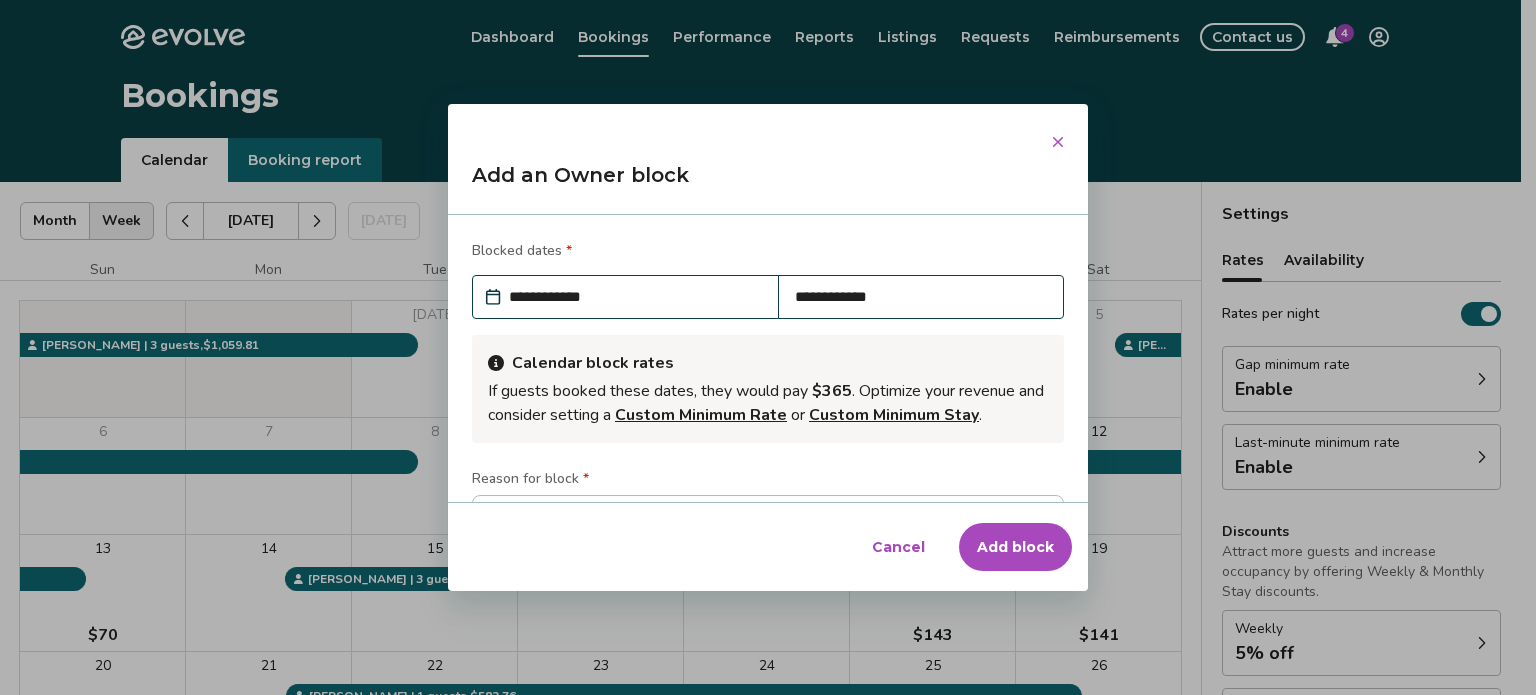 click on "Add an Owner block" at bounding box center [768, 183] 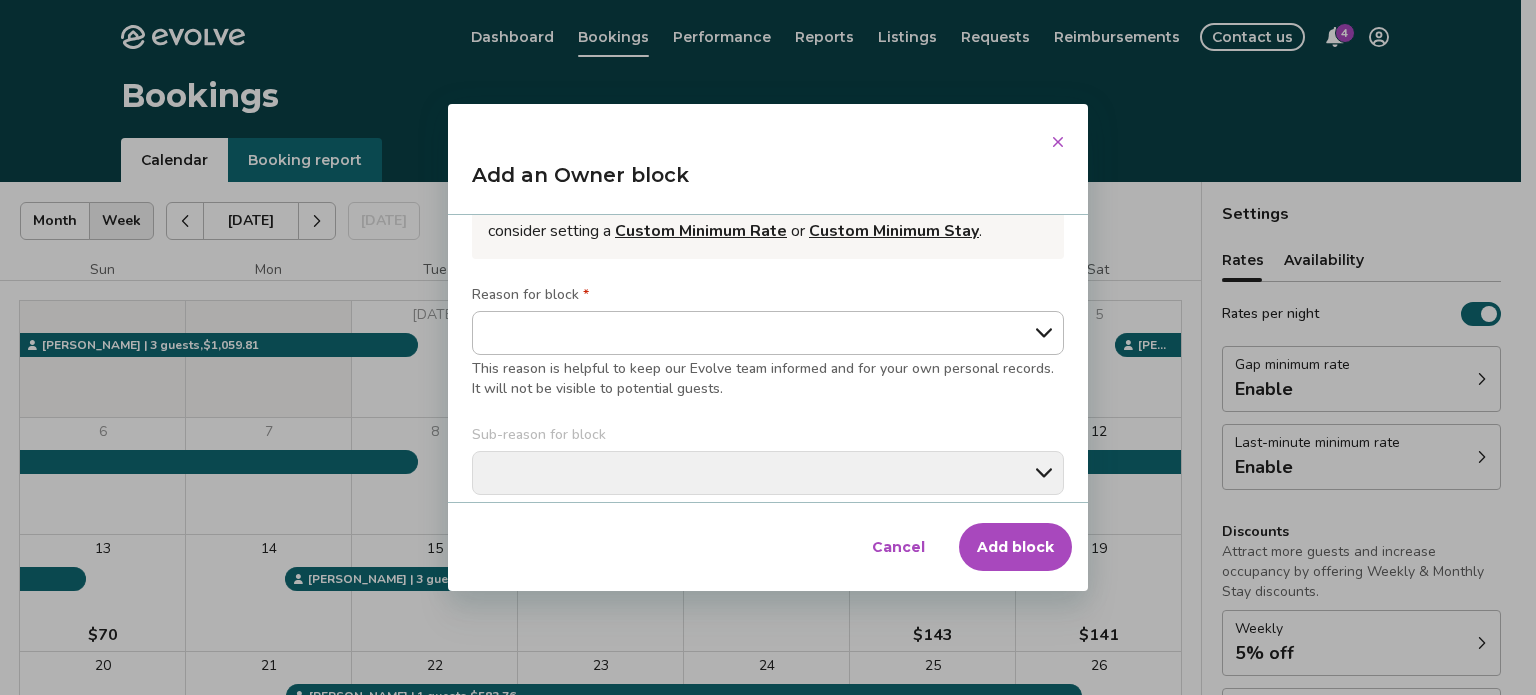 scroll, scrollTop: 200, scrollLeft: 0, axis: vertical 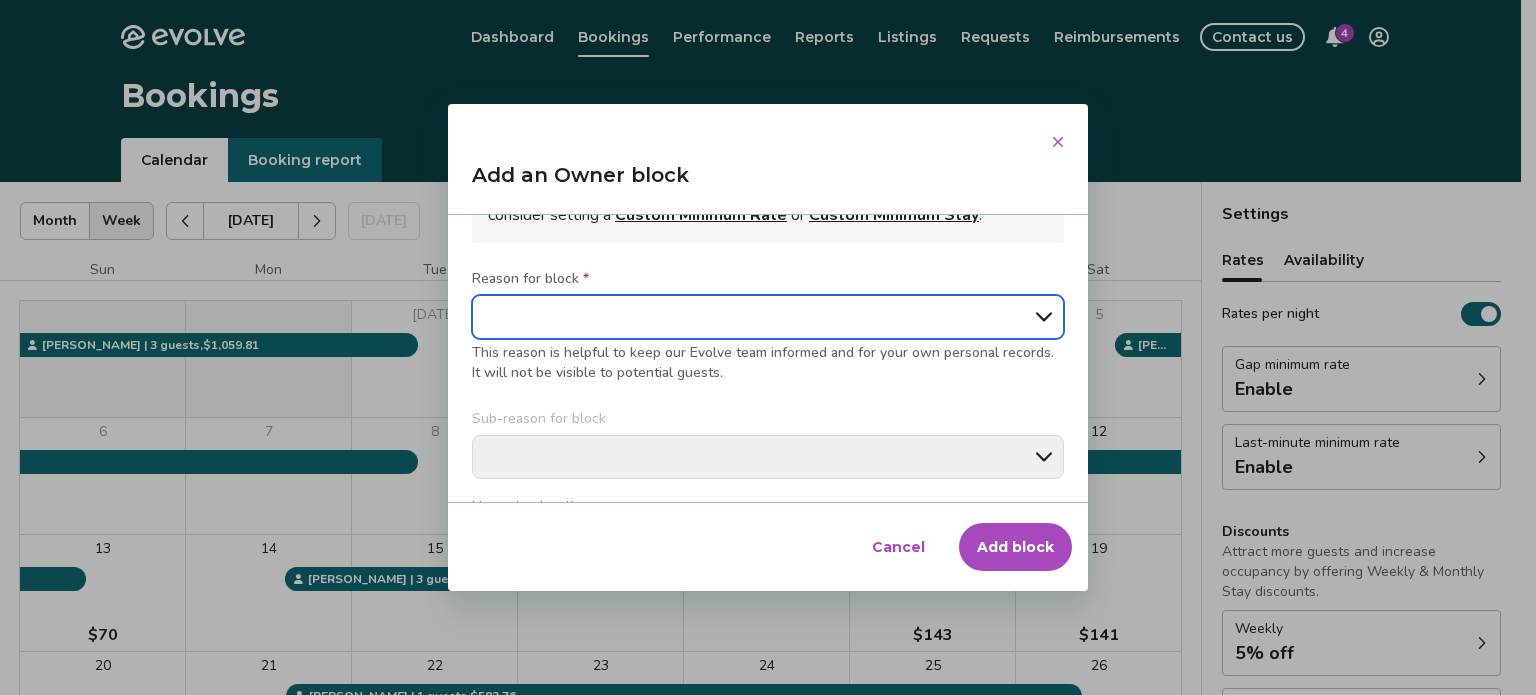 click on "**********" at bounding box center (768, 317) 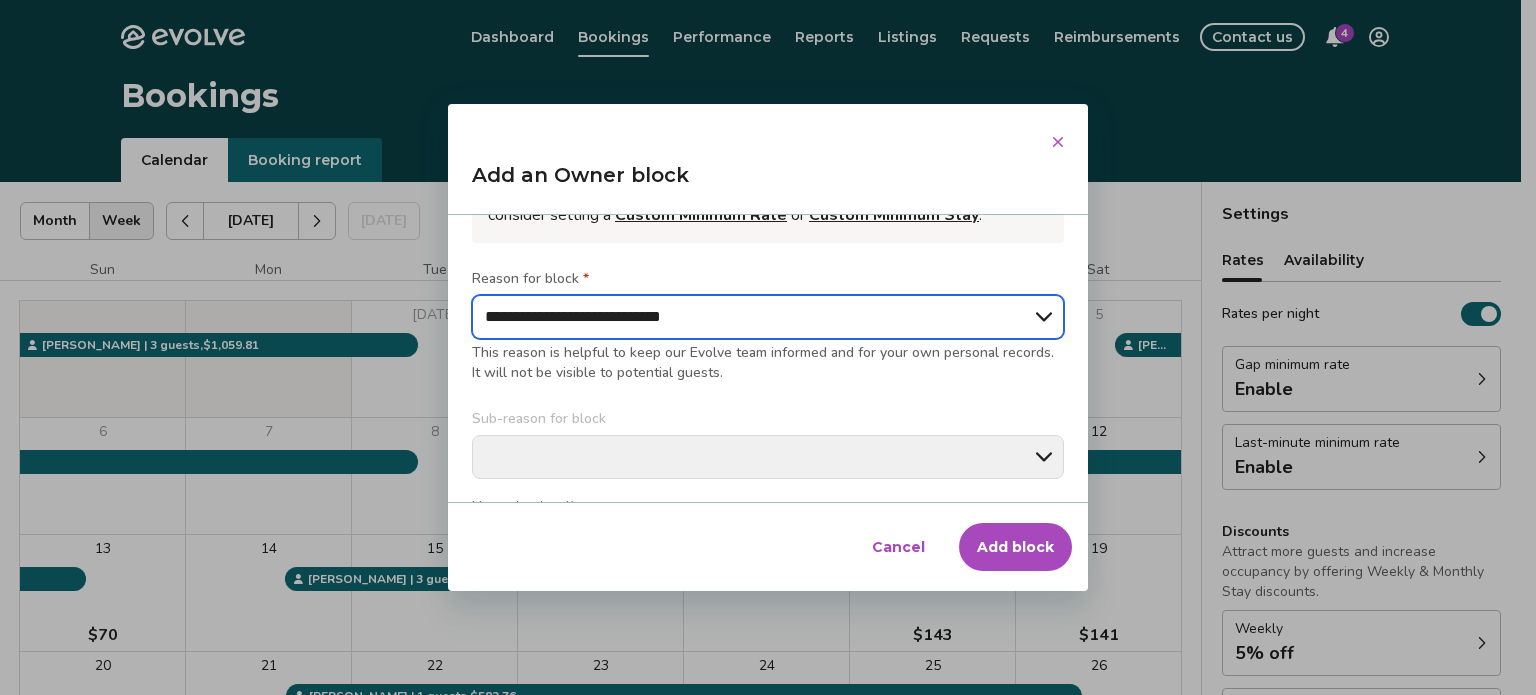 click on "**********" at bounding box center [768, 317] 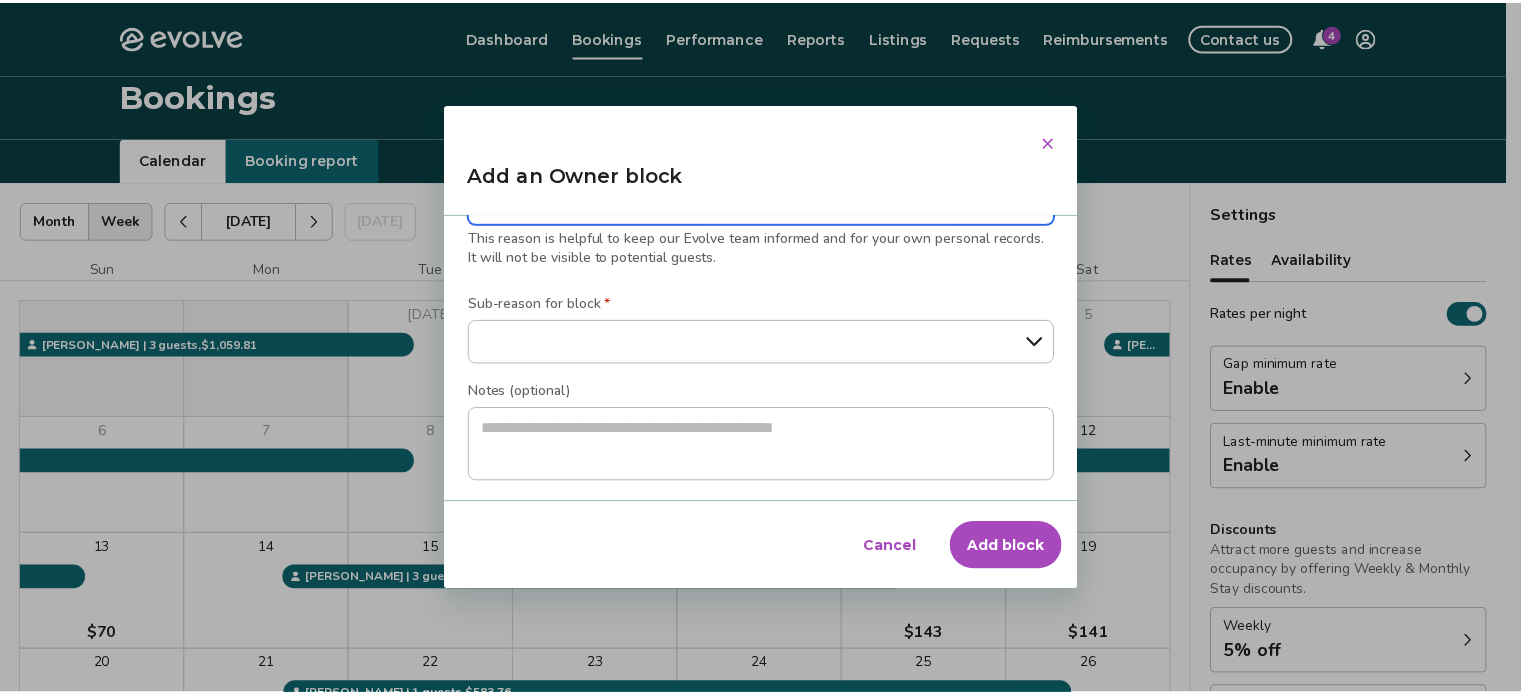 scroll, scrollTop: 317, scrollLeft: 0, axis: vertical 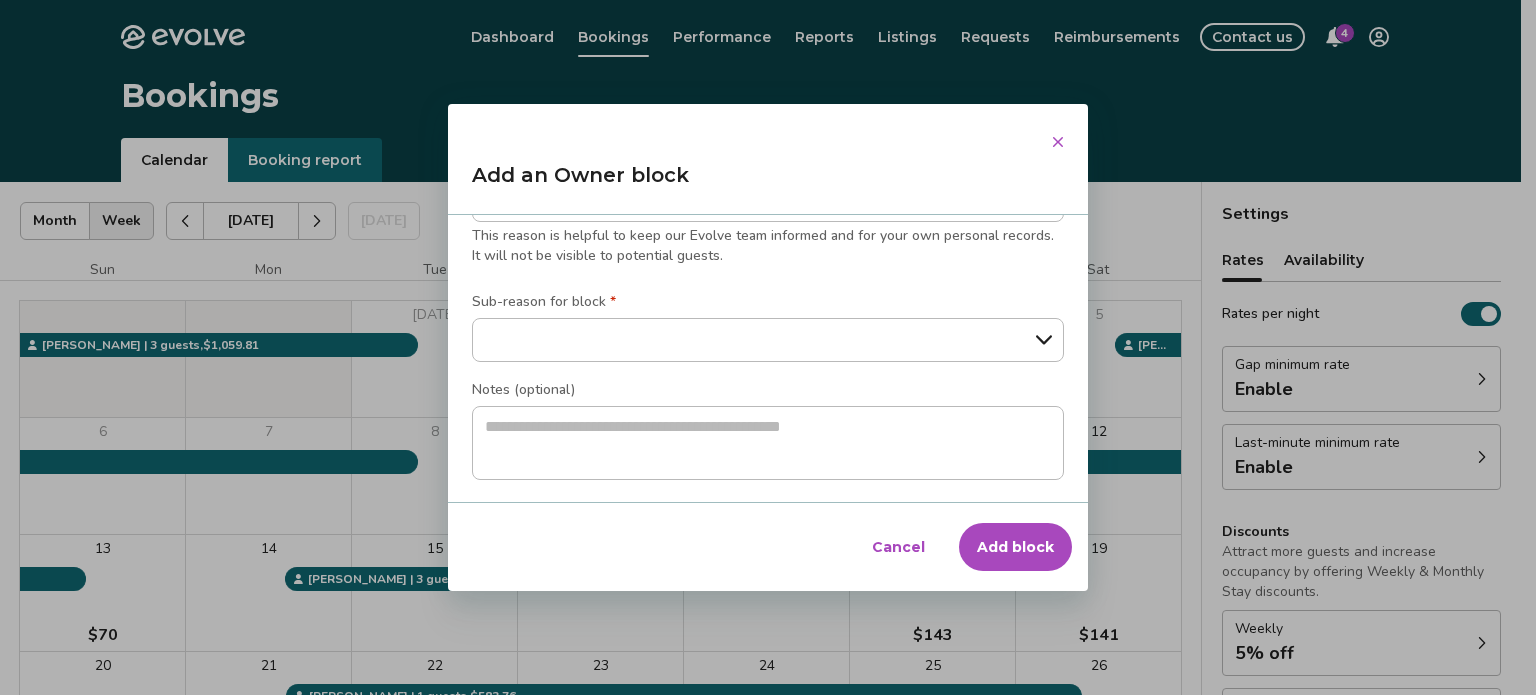 click on "Add block" at bounding box center [1015, 547] 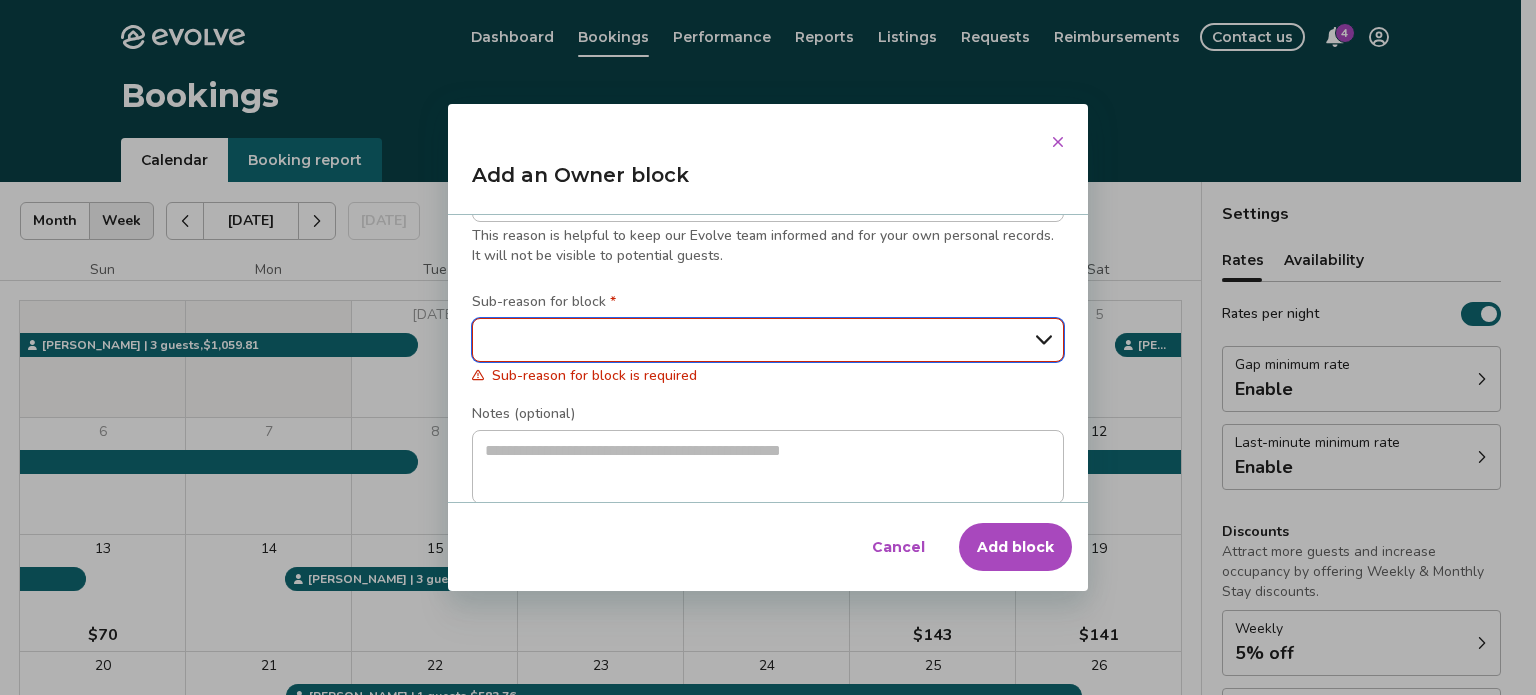 click on "**********" at bounding box center (768, 340) 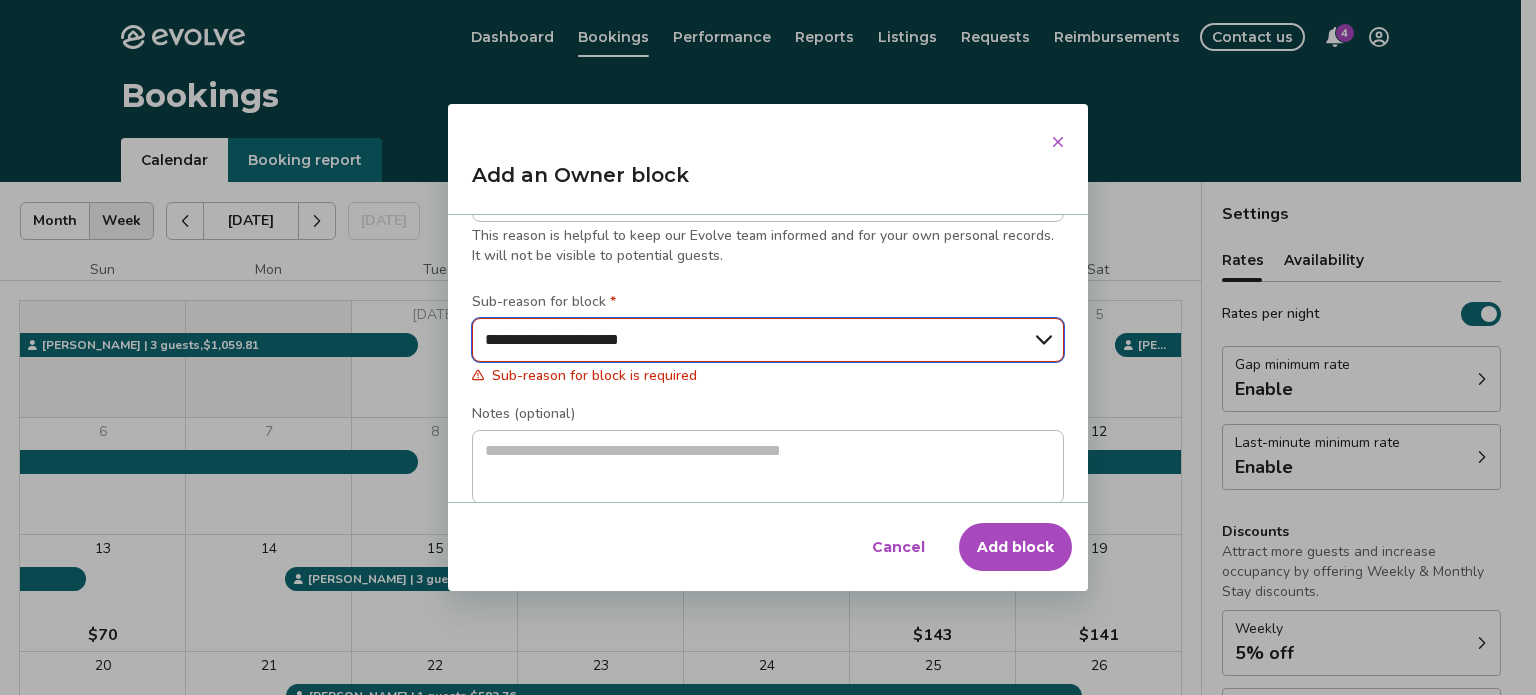 click on "**********" at bounding box center (768, 340) 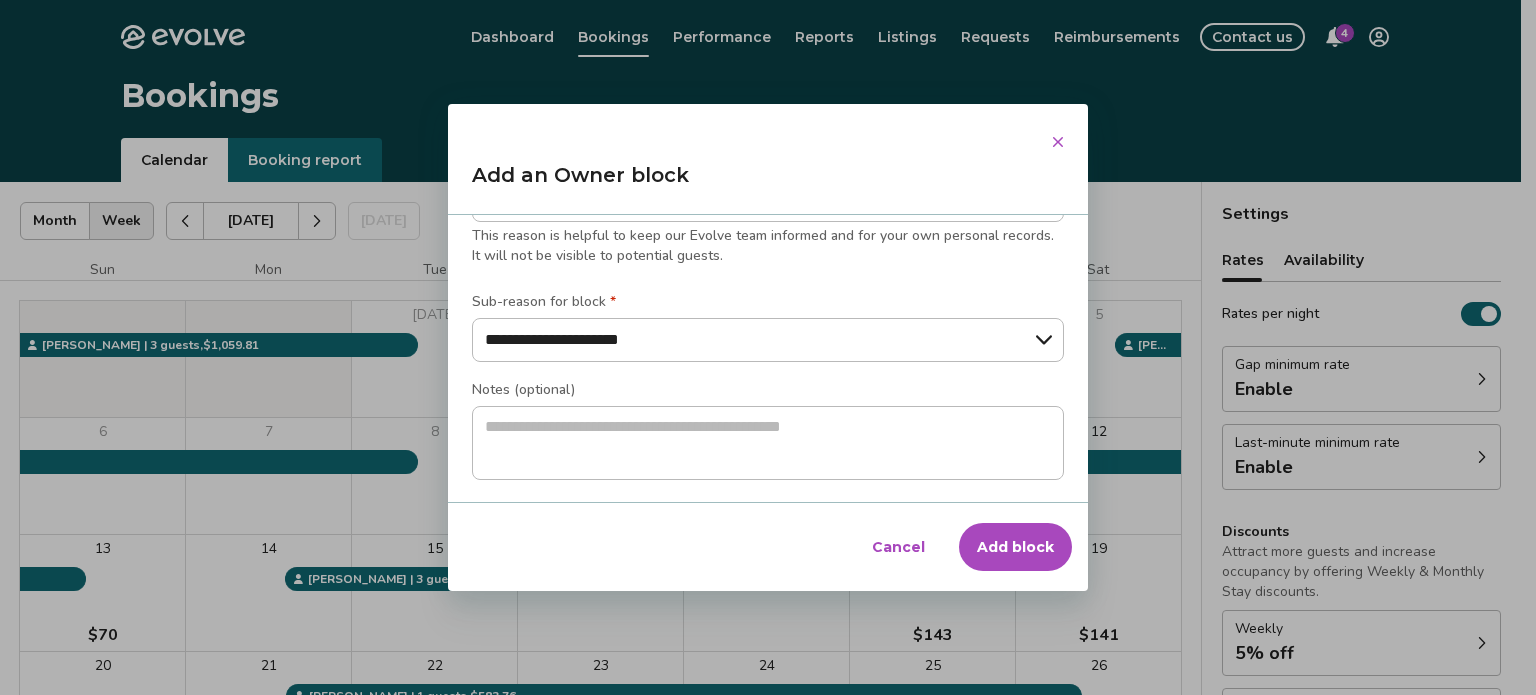 click on "Add block" at bounding box center (1015, 547) 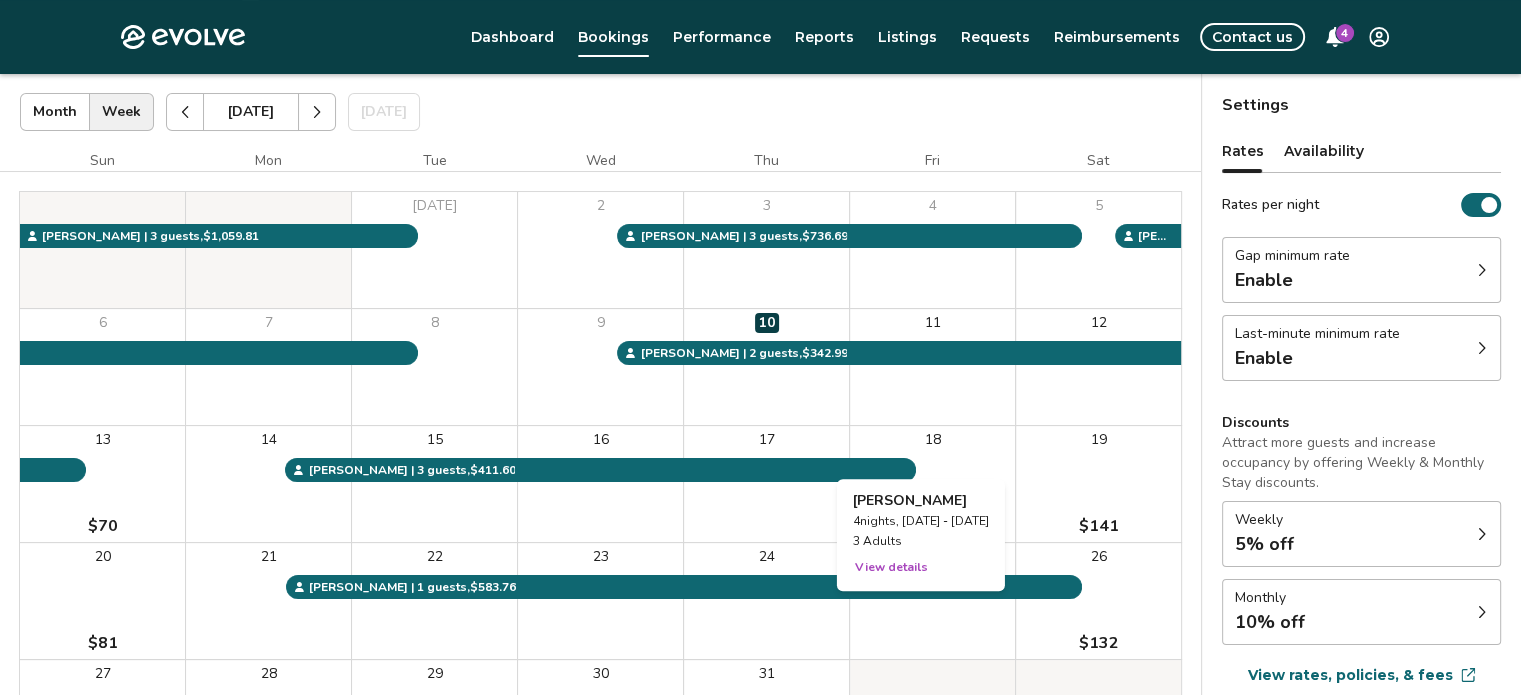 scroll, scrollTop: 139, scrollLeft: 0, axis: vertical 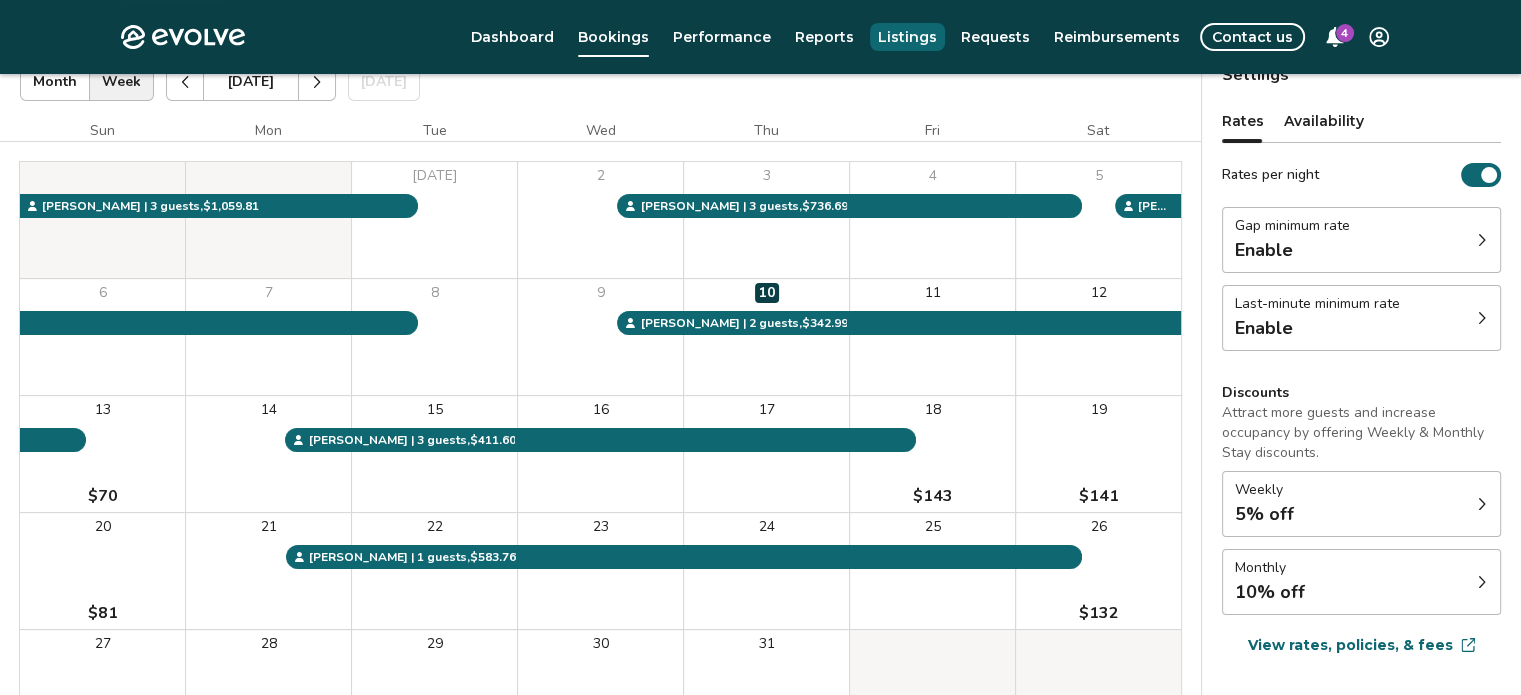 click on "Listings" at bounding box center [907, 37] 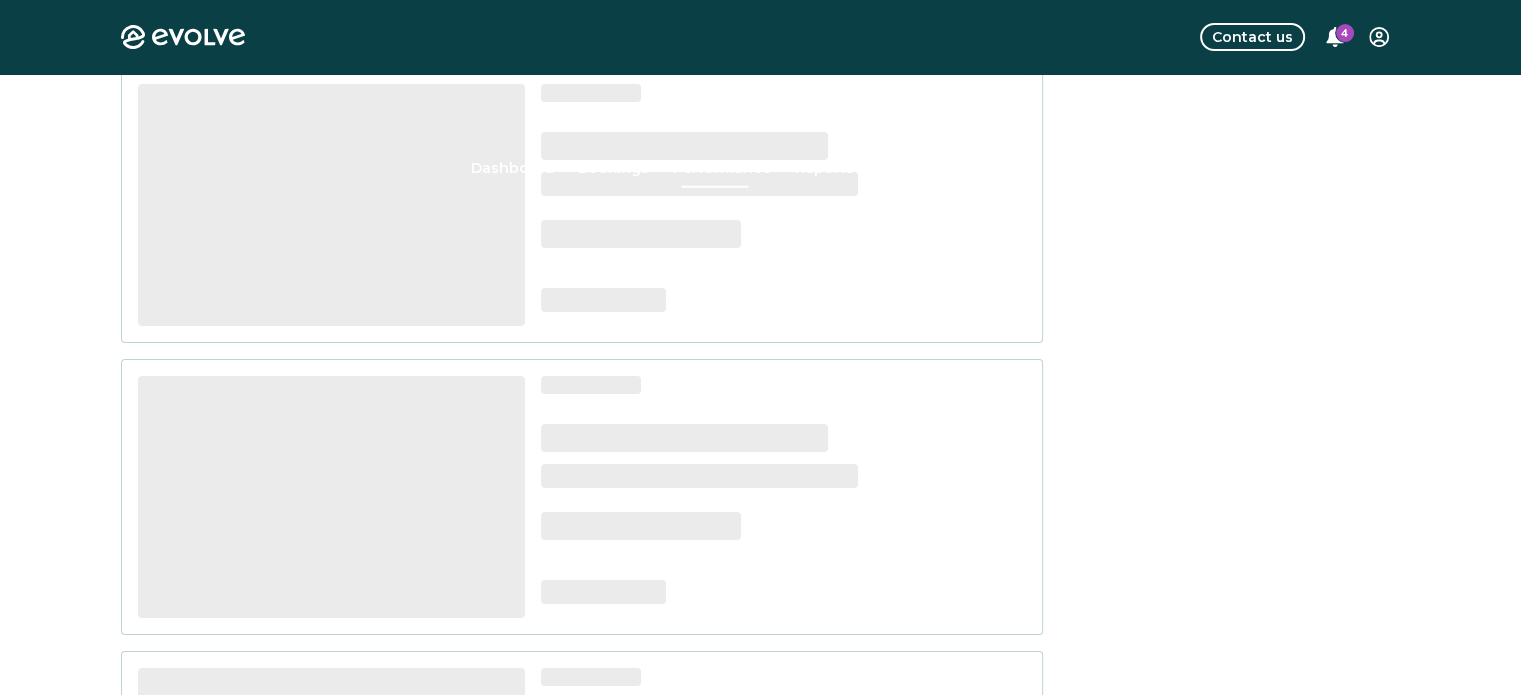 scroll, scrollTop: 0, scrollLeft: 0, axis: both 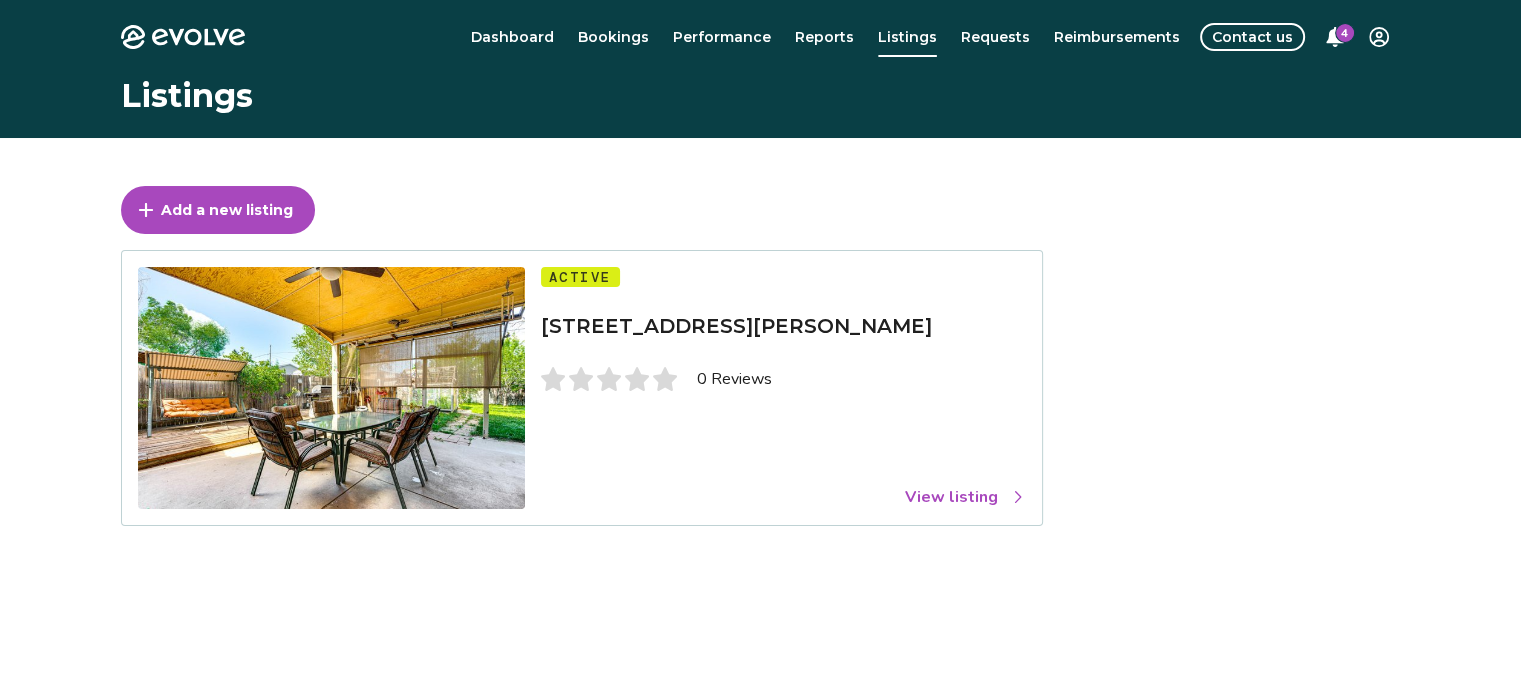 click on "View listing" at bounding box center [965, 497] 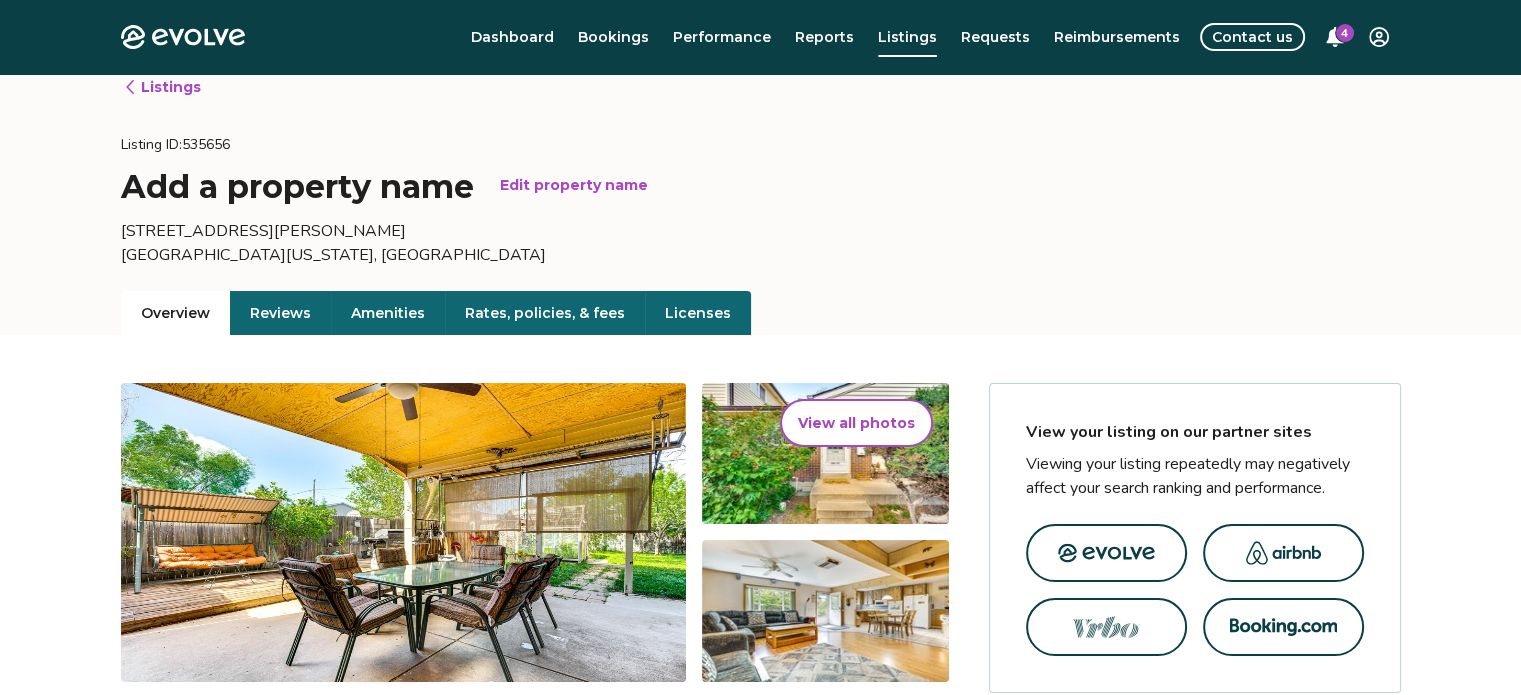 scroll, scrollTop: 0, scrollLeft: 0, axis: both 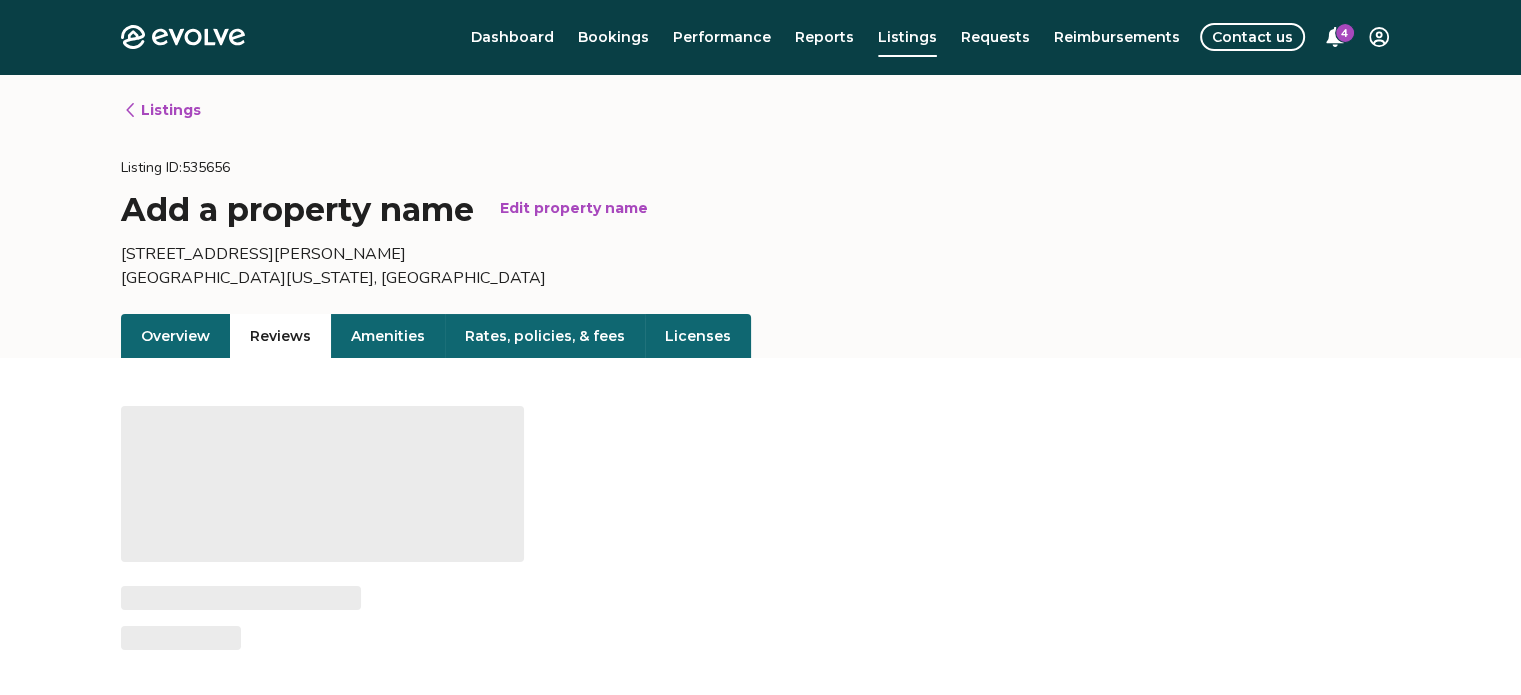 click on "Reviews" at bounding box center (280, 336) 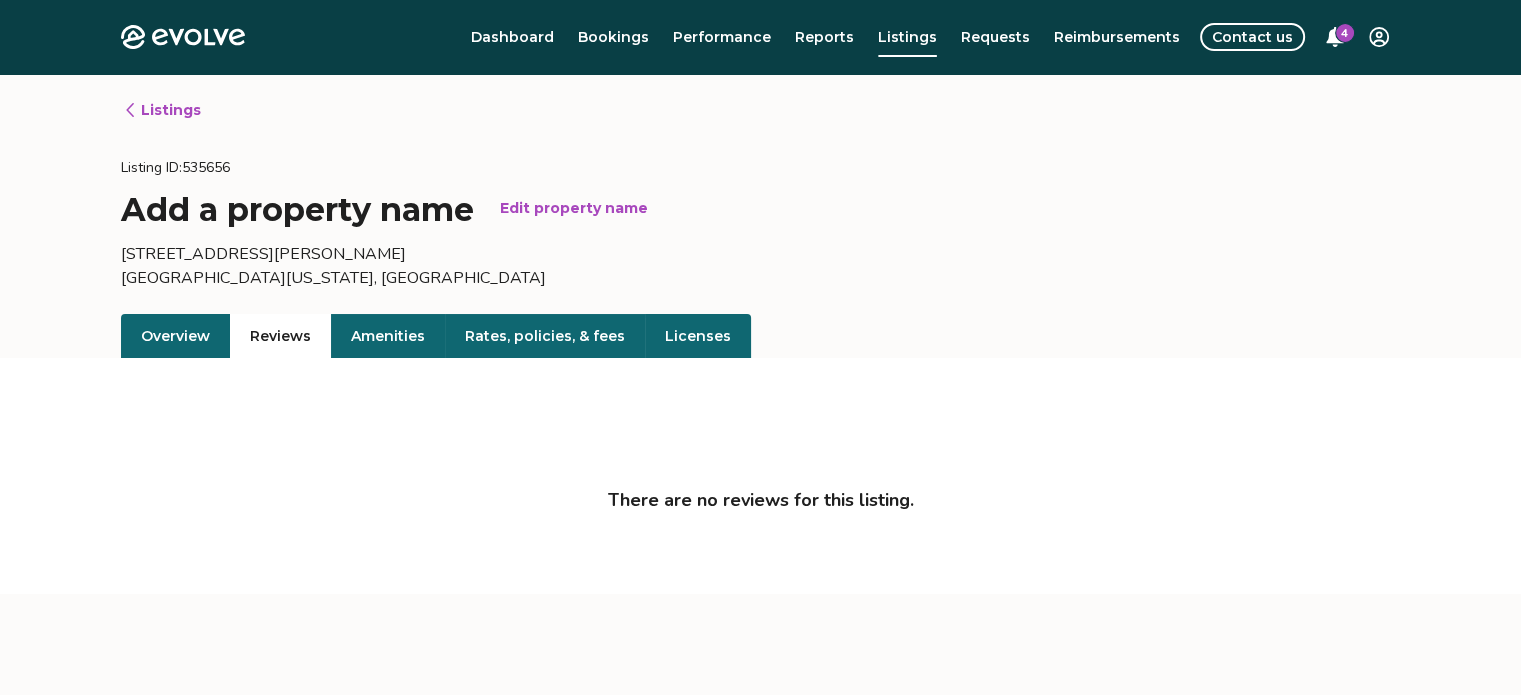 click on "4" at bounding box center (1345, 33) 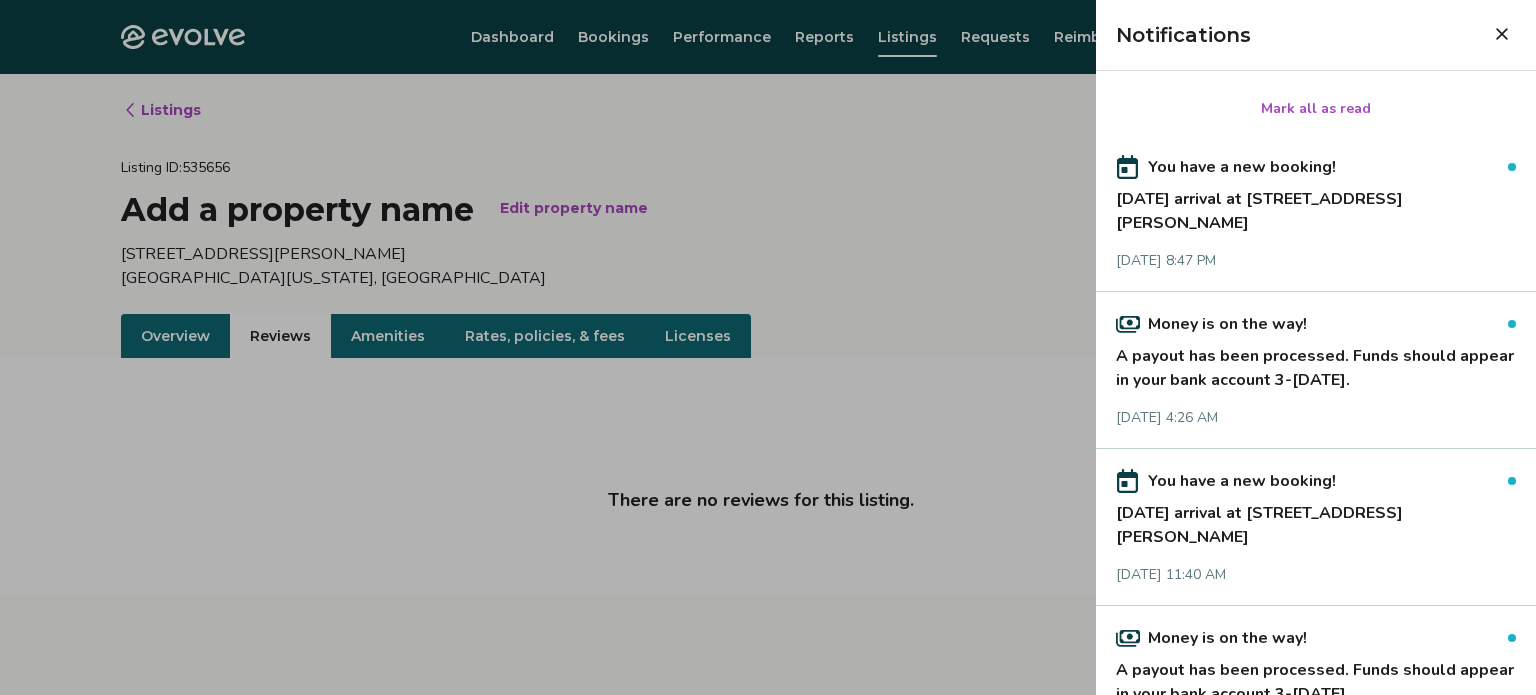 click at bounding box center [768, 347] 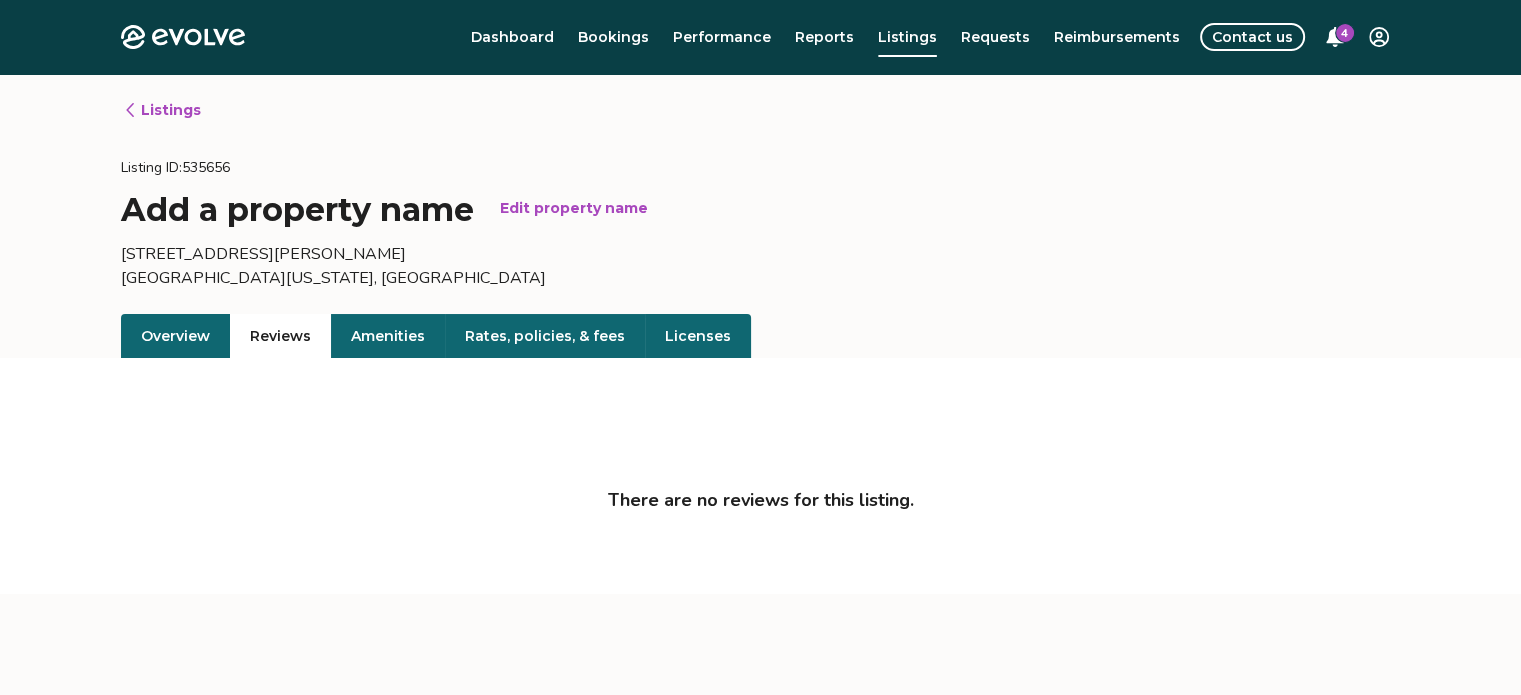 click on "Bookings" at bounding box center (613, 37) 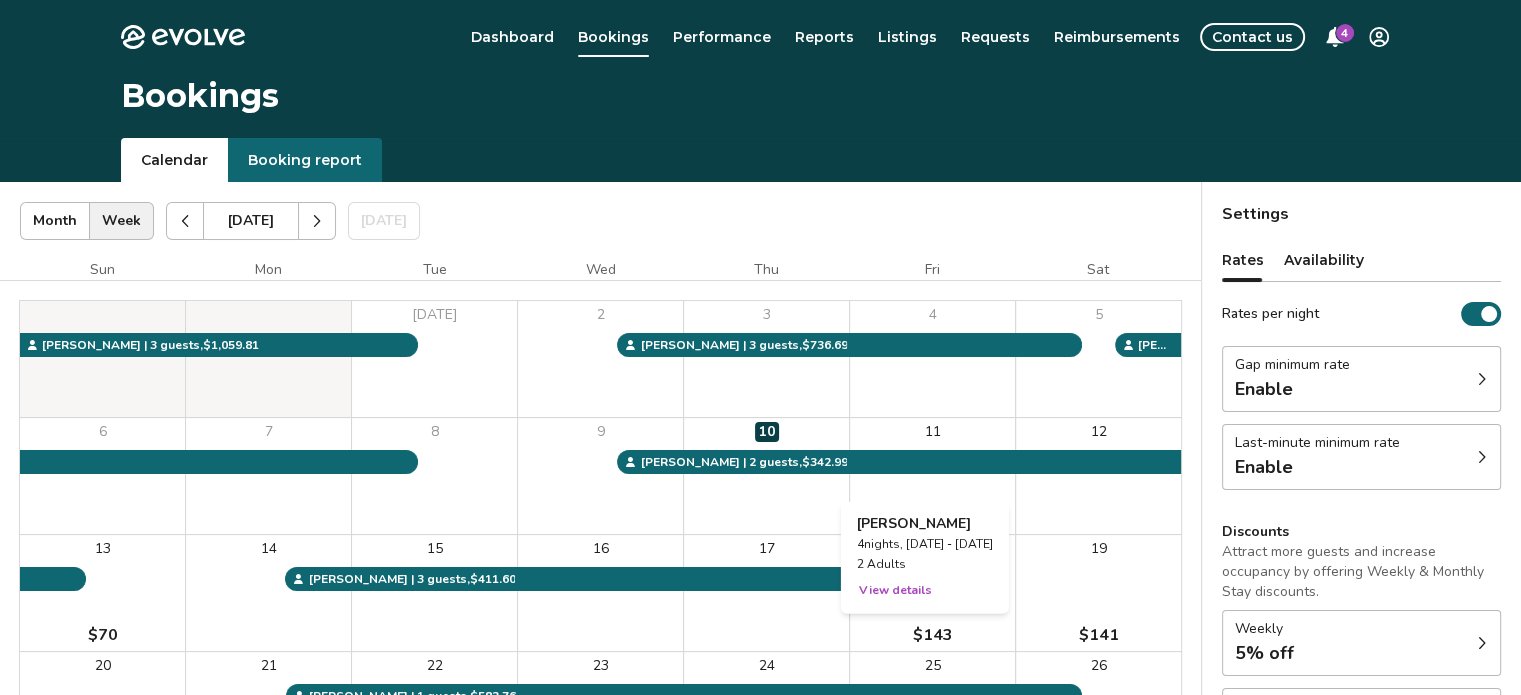 click on "11" at bounding box center (932, 476) 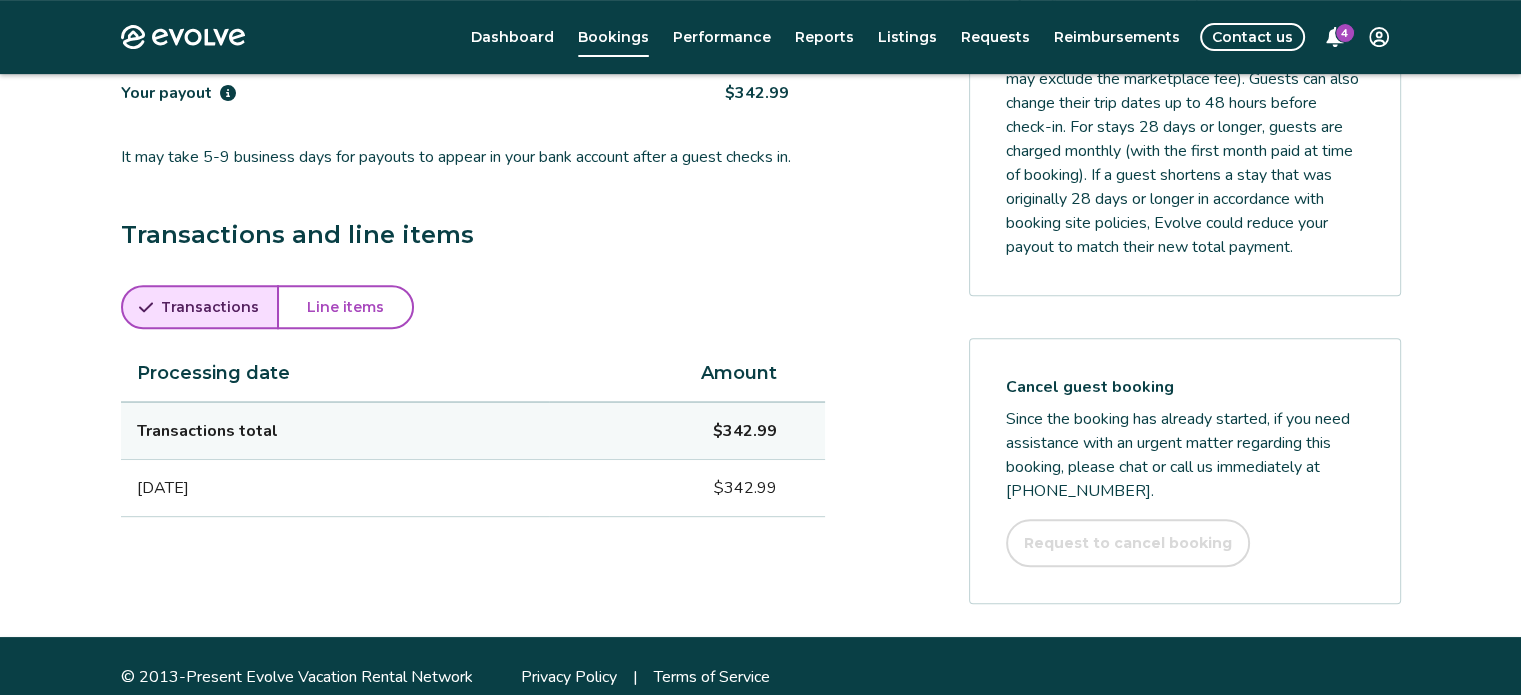 scroll, scrollTop: 884, scrollLeft: 0, axis: vertical 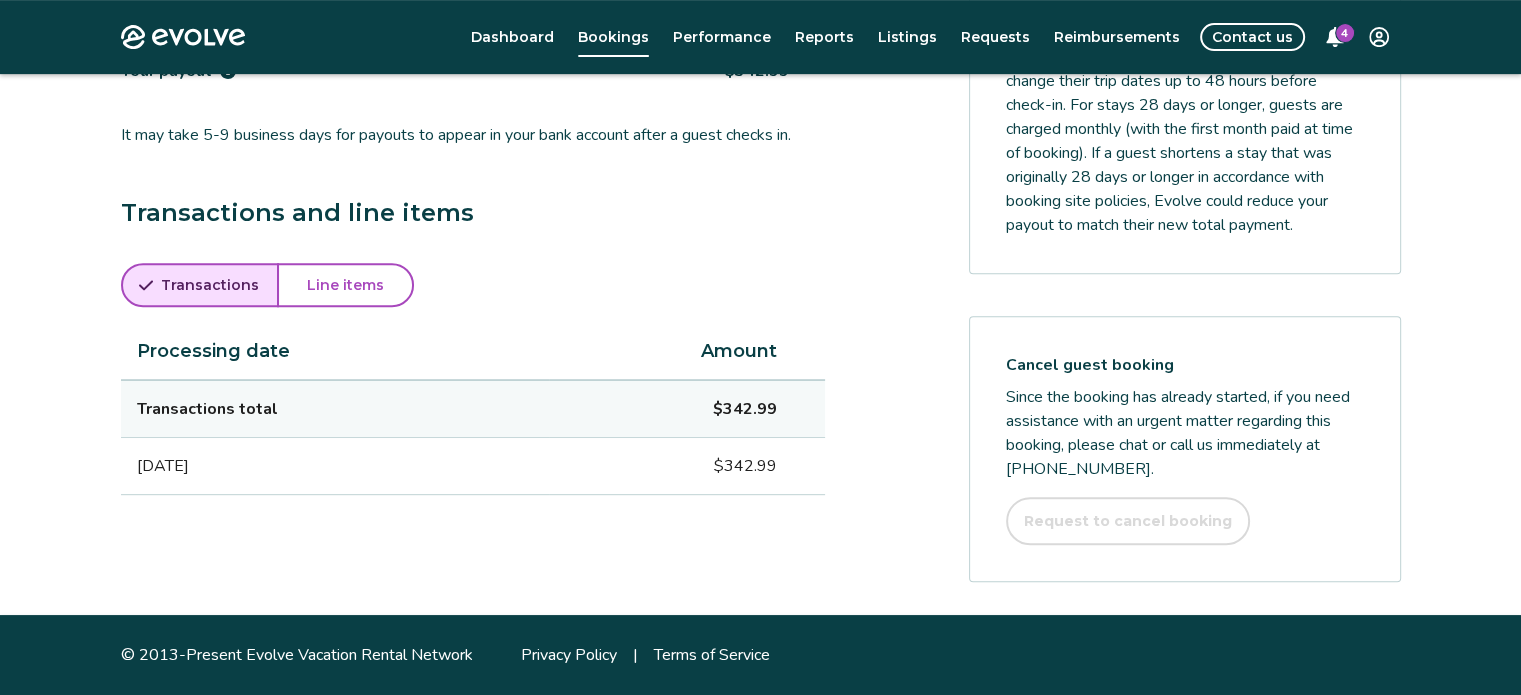 click on "Line items" at bounding box center [345, 285] 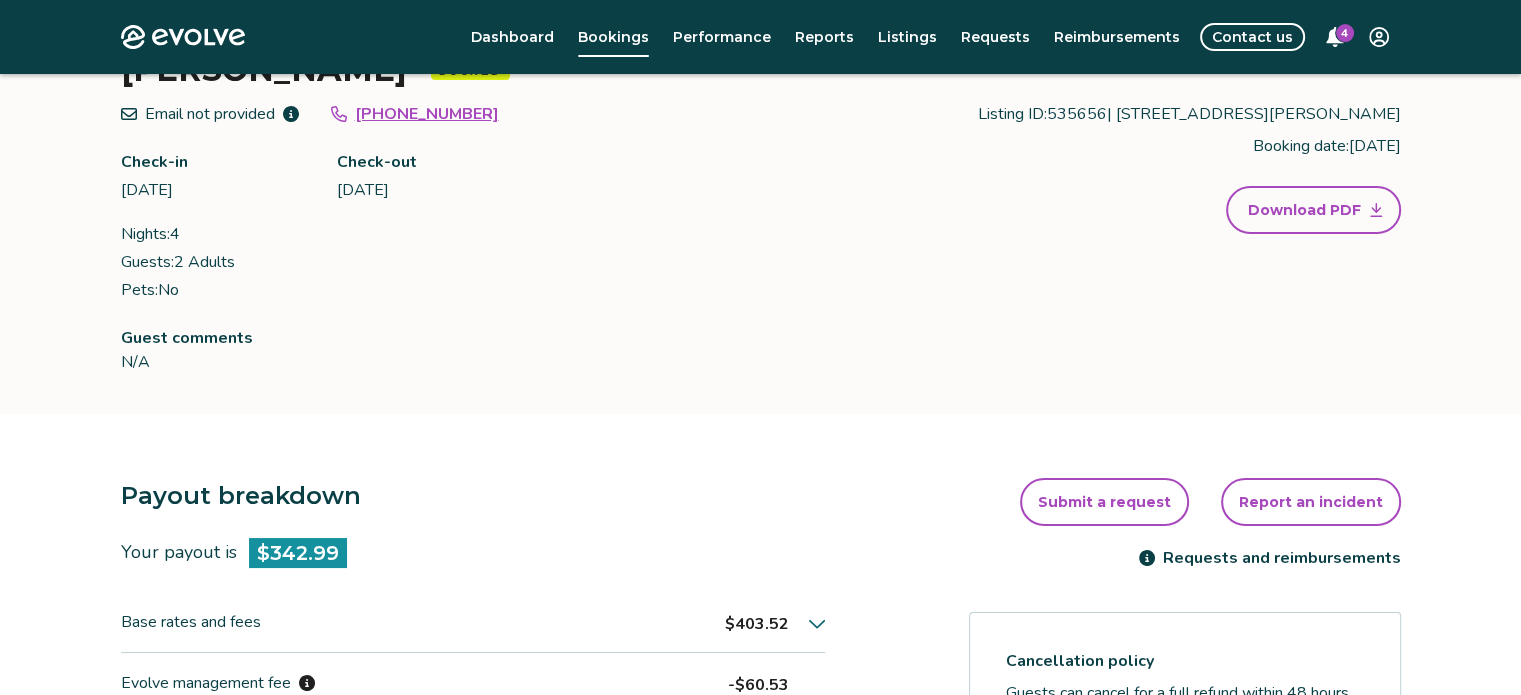 scroll, scrollTop: 0, scrollLeft: 0, axis: both 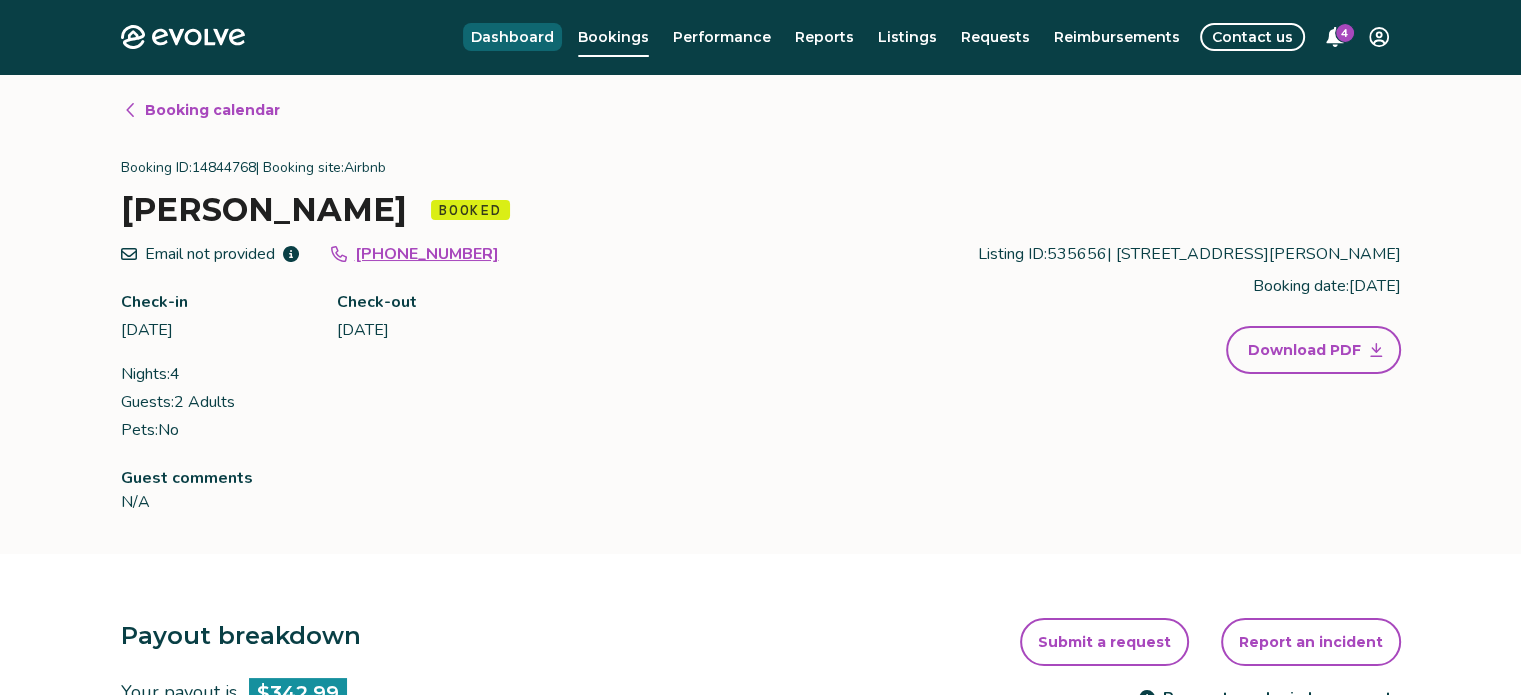 click on "Dashboard" at bounding box center [512, 37] 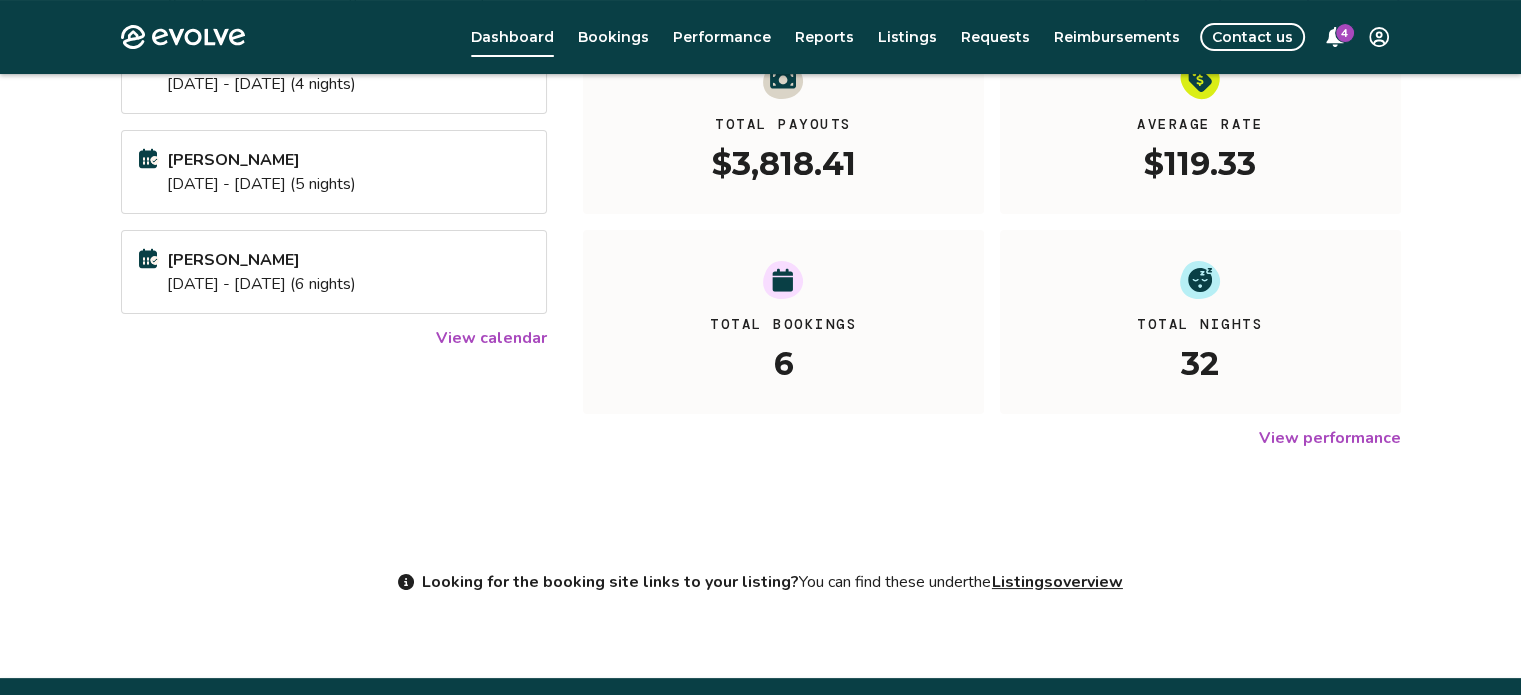 scroll, scrollTop: 300, scrollLeft: 0, axis: vertical 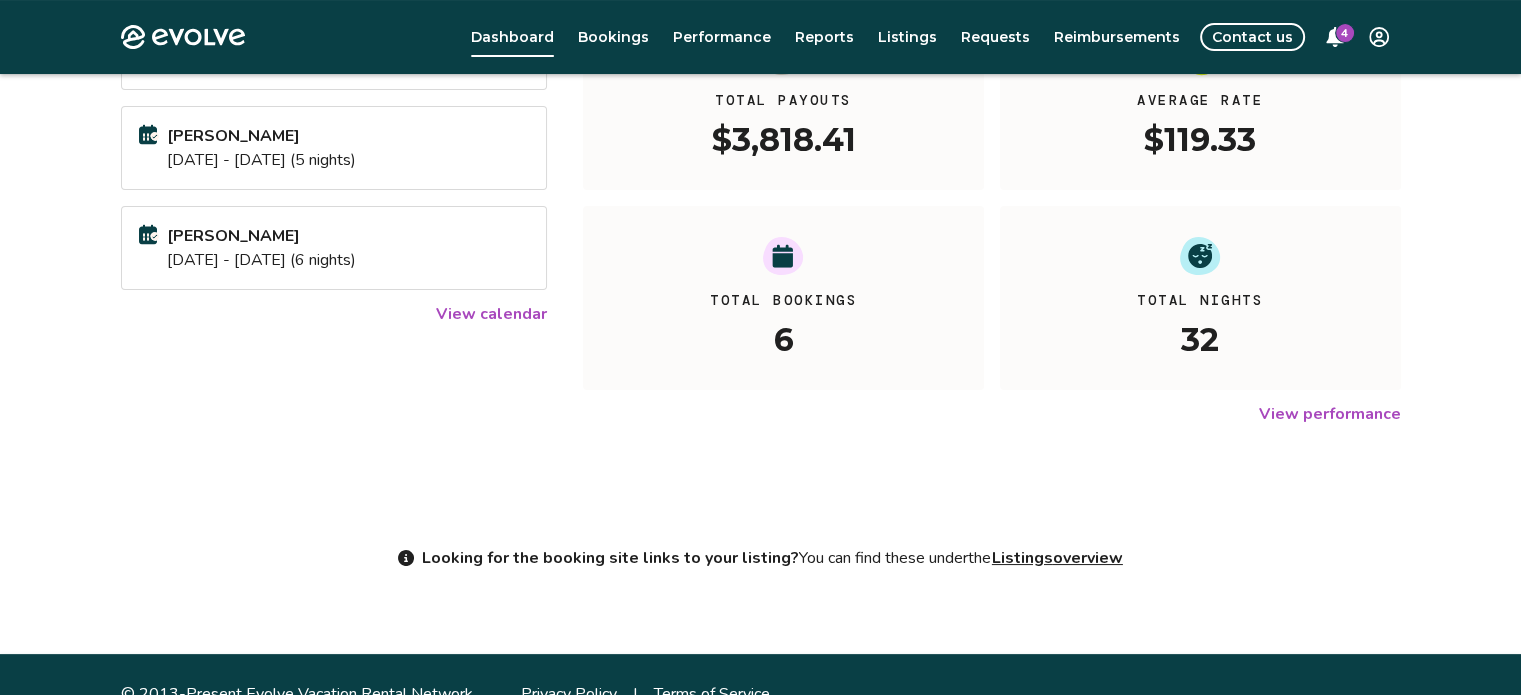 click on "View performance" at bounding box center [1330, 414] 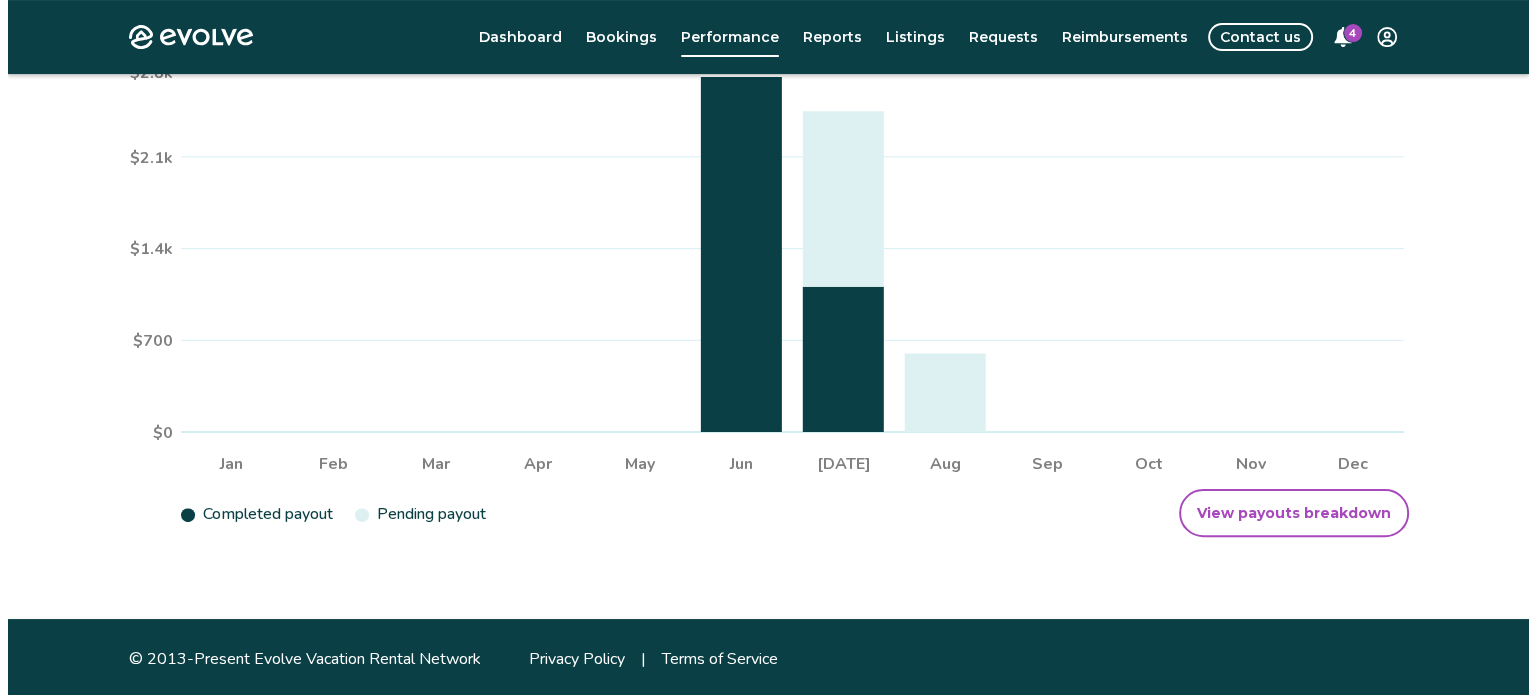 scroll, scrollTop: 449, scrollLeft: 0, axis: vertical 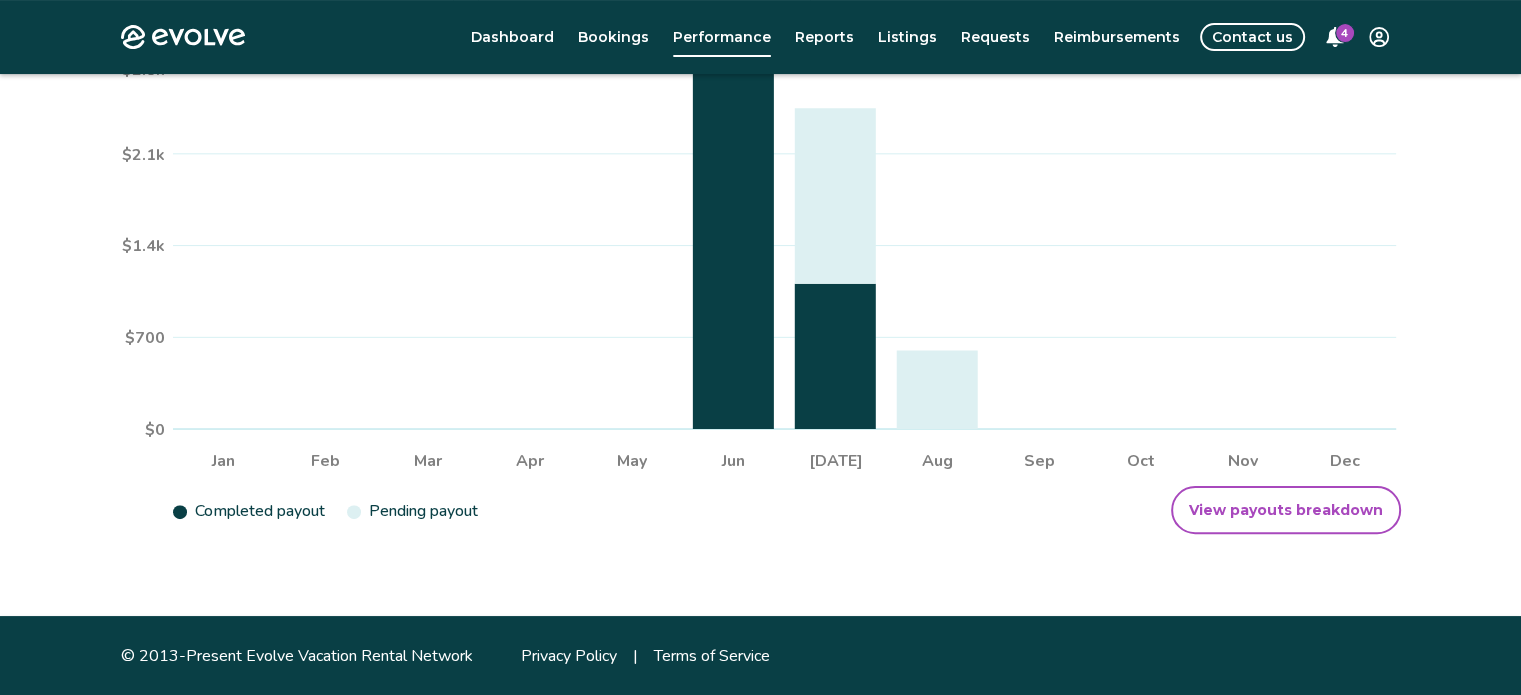 click on "4" at bounding box center [1345, 33] 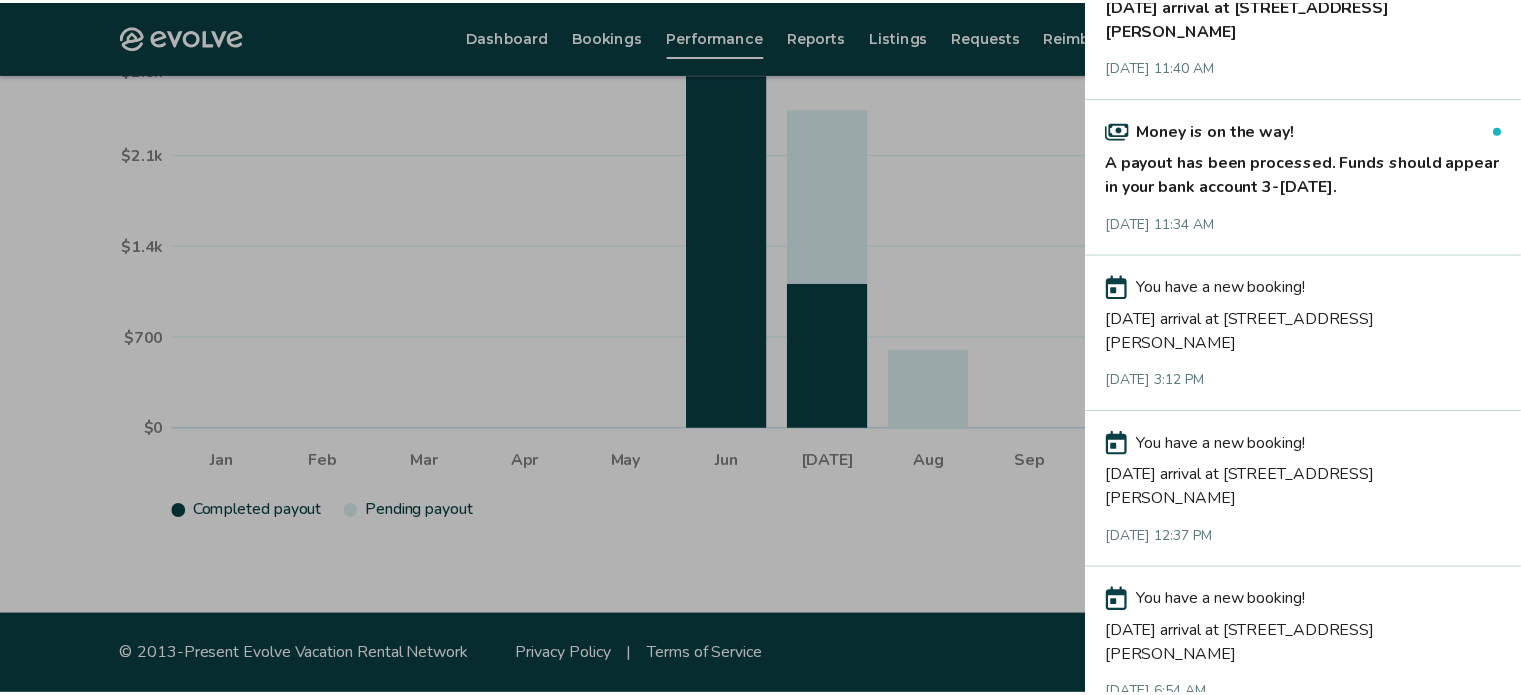 scroll, scrollTop: 500, scrollLeft: 0, axis: vertical 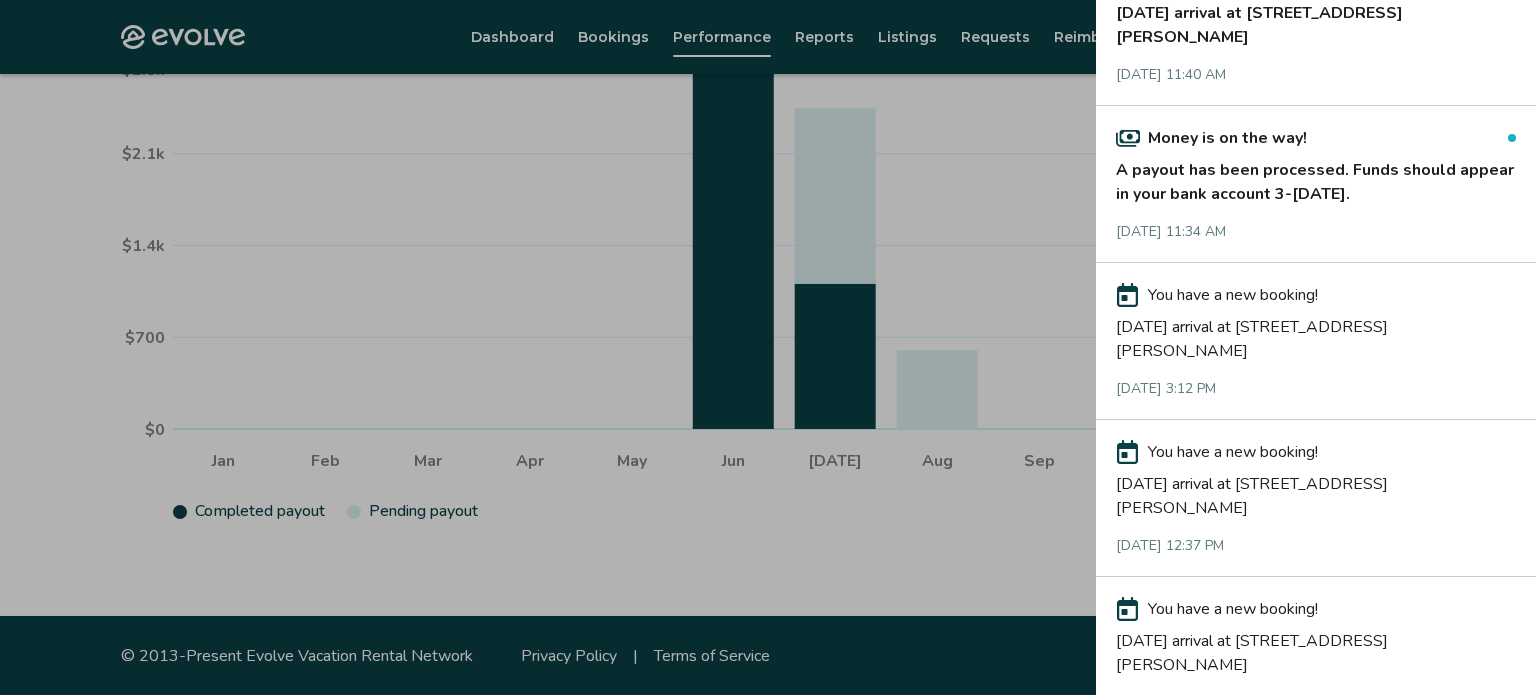 click at bounding box center [768, 347] 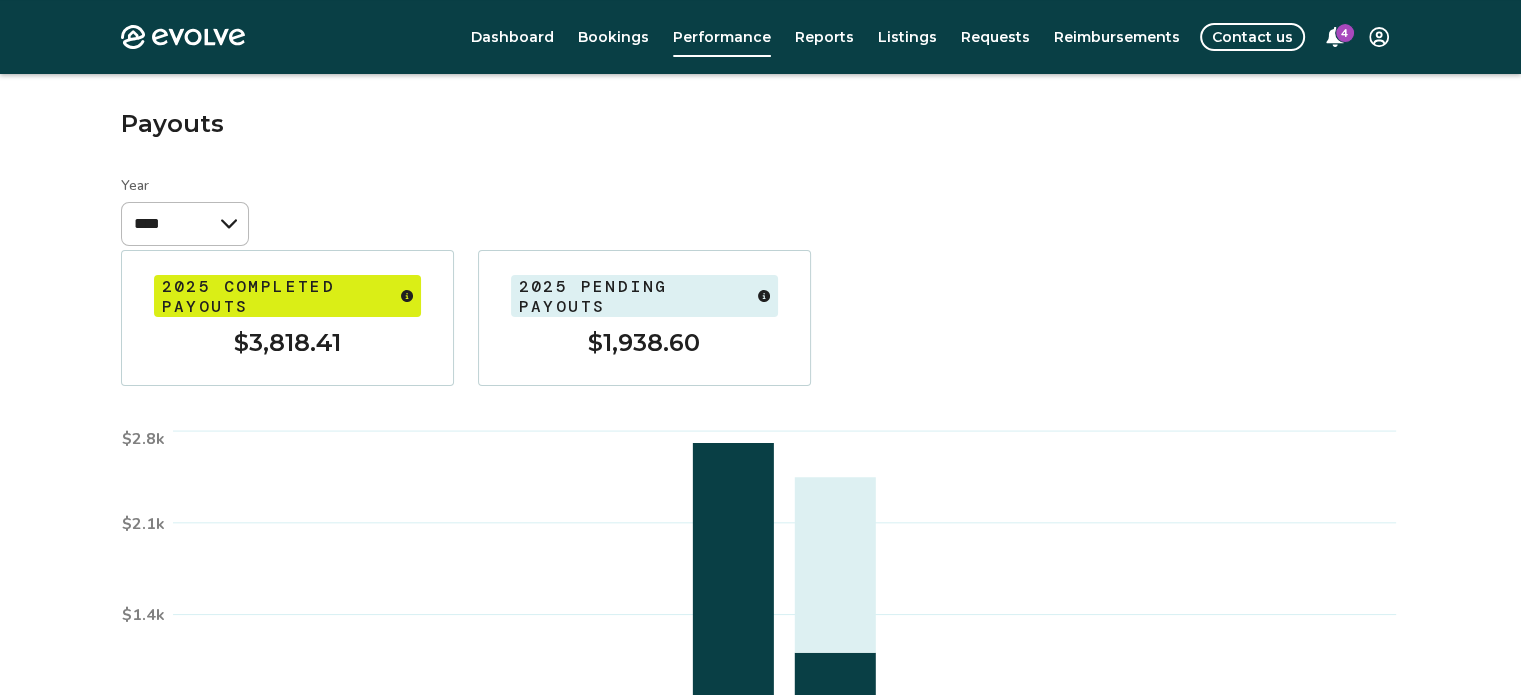 scroll, scrollTop: 0, scrollLeft: 0, axis: both 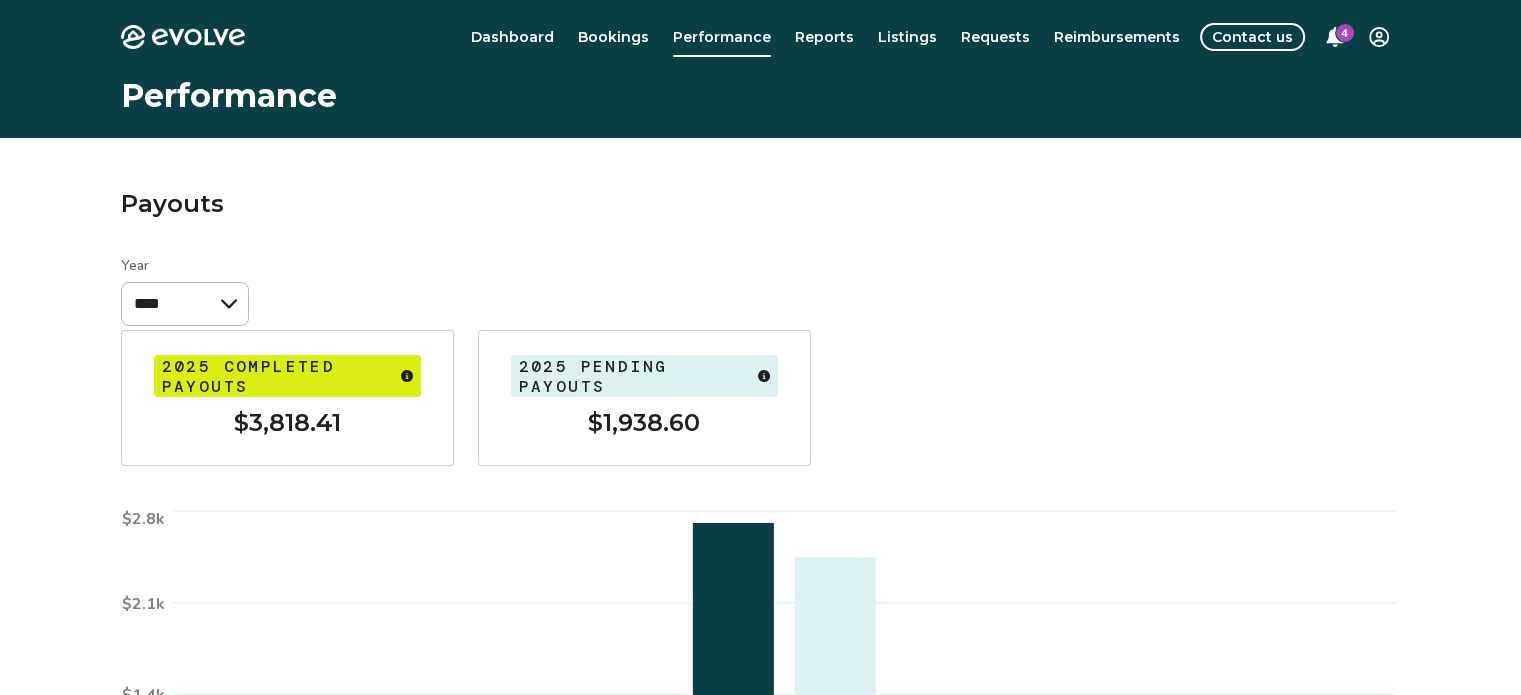 click on "4" at bounding box center [1345, 33] 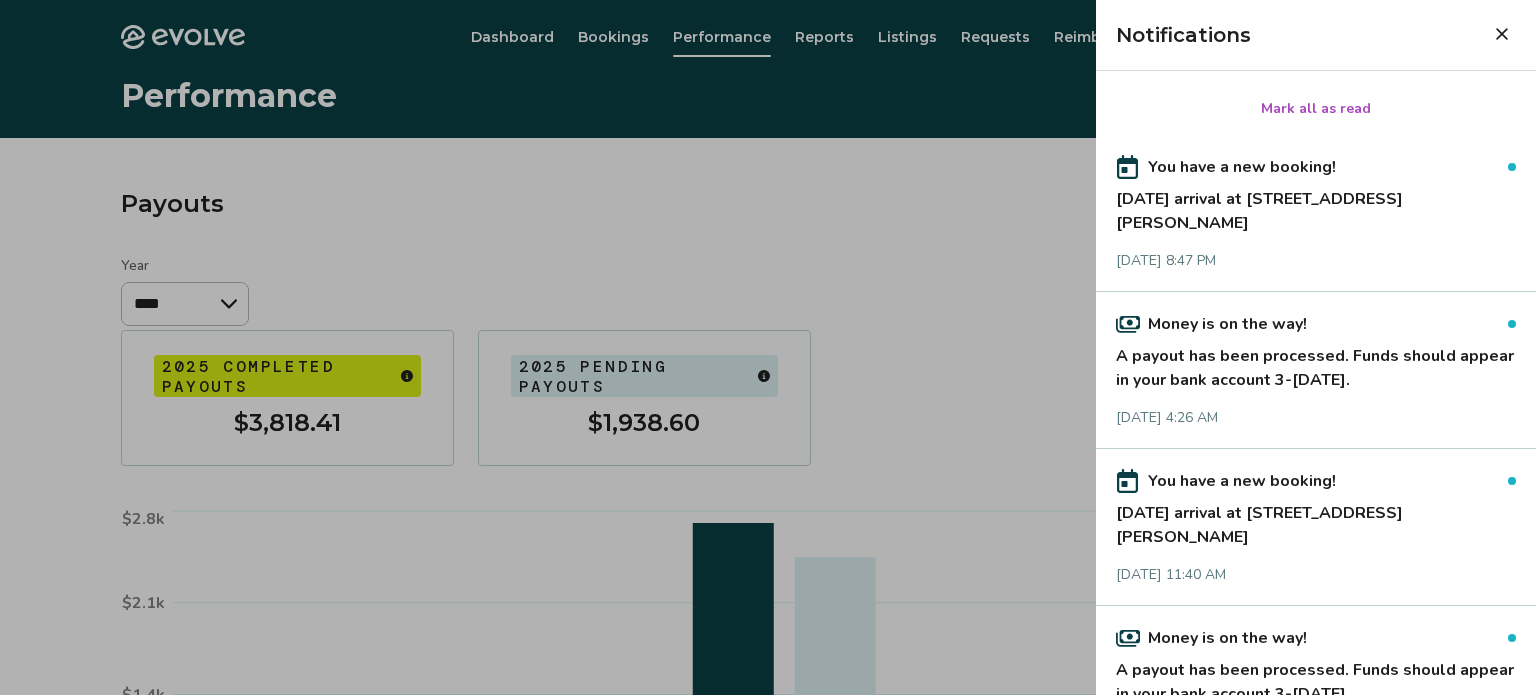 click at bounding box center (768, 347) 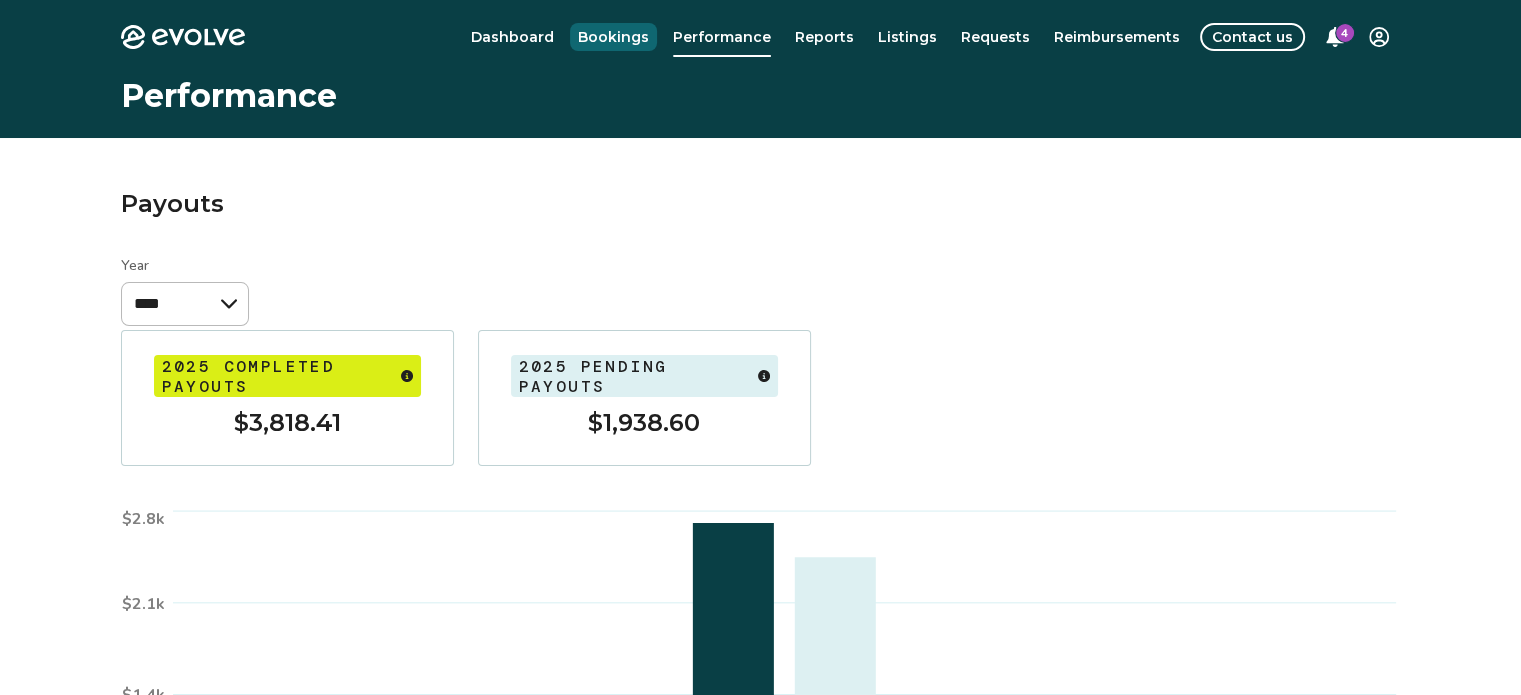 click on "Bookings" at bounding box center (613, 37) 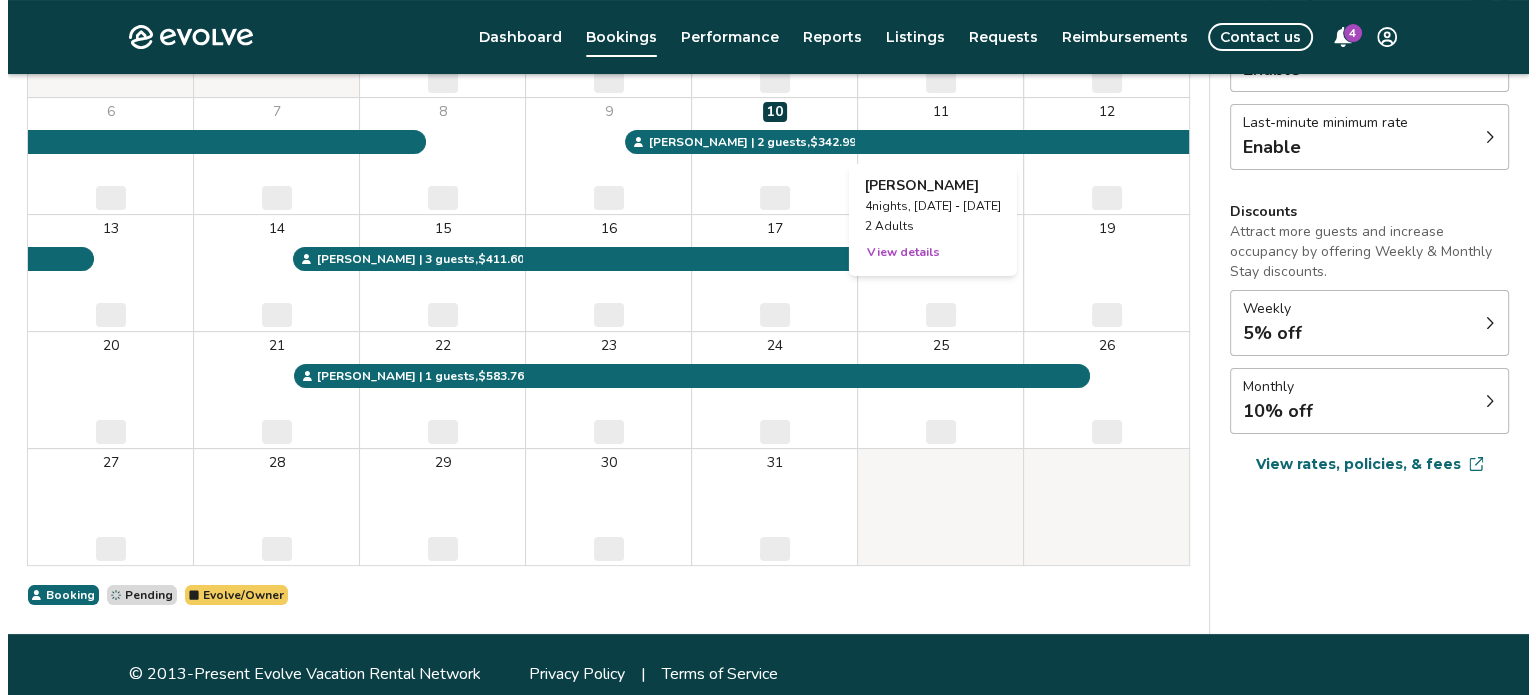 scroll, scrollTop: 339, scrollLeft: 0, axis: vertical 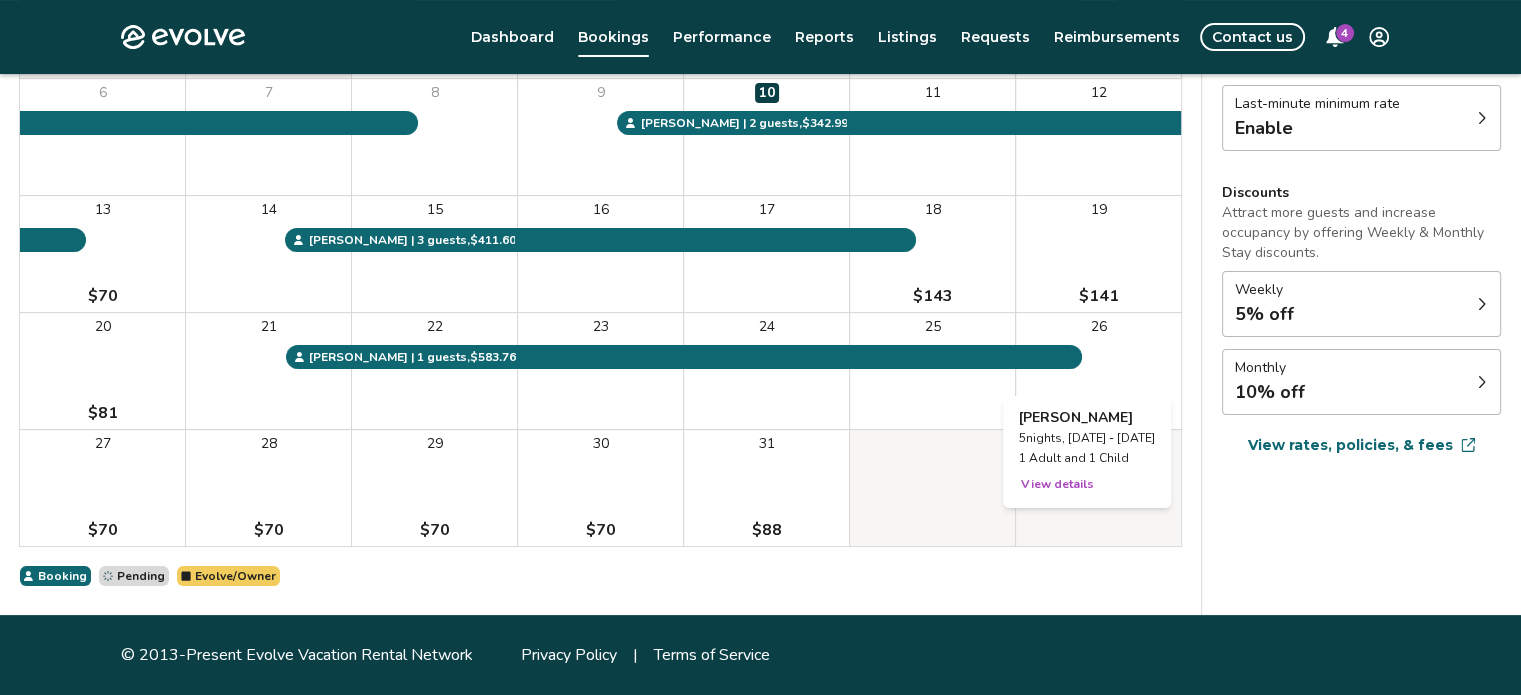 click on "26 $132" at bounding box center [1098, 371] 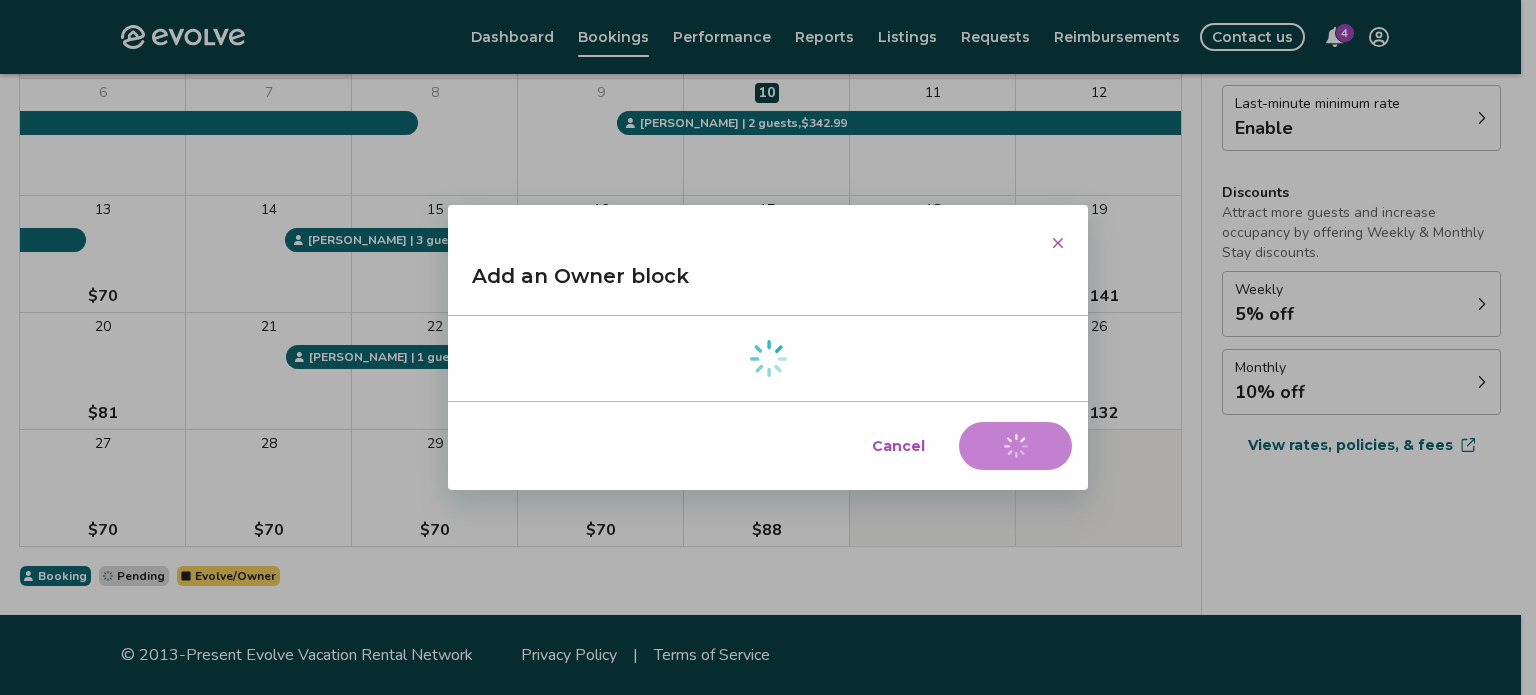 type on "*" 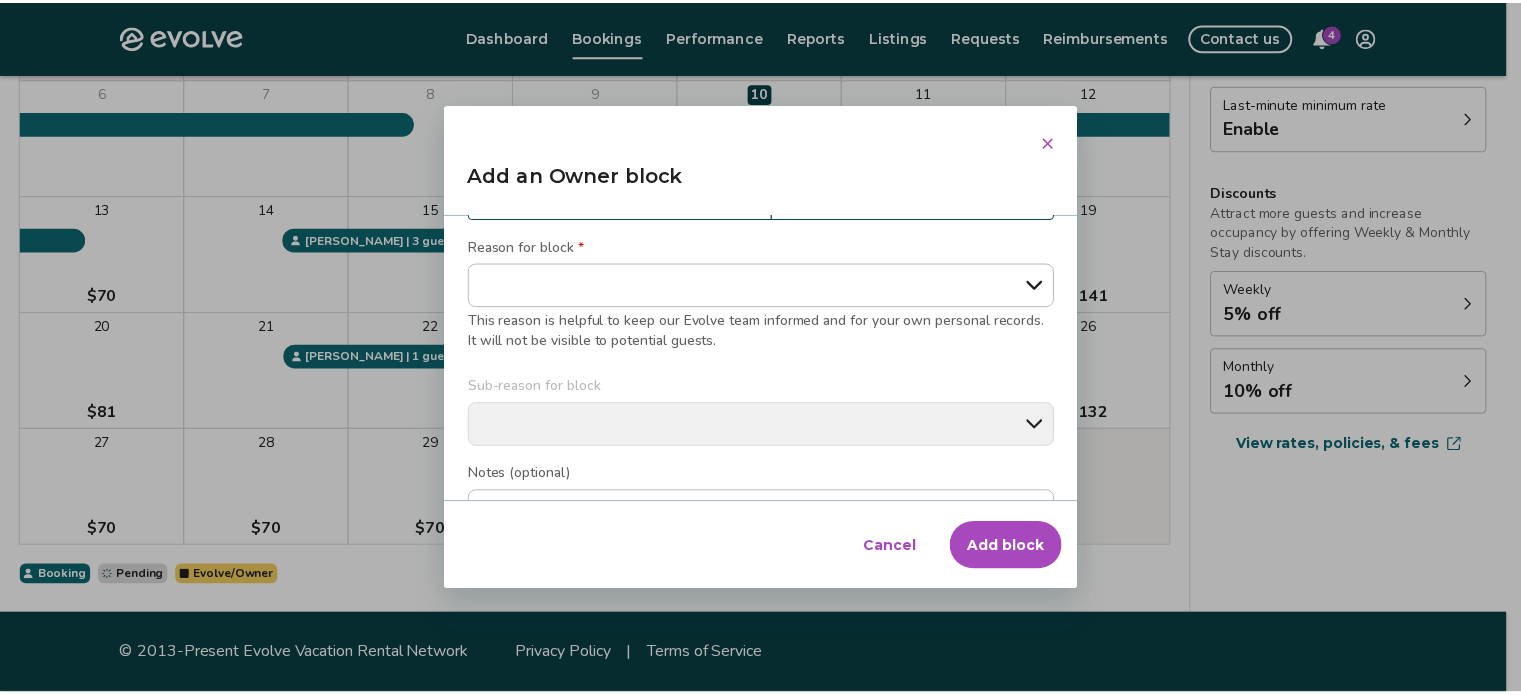 scroll, scrollTop: 0, scrollLeft: 0, axis: both 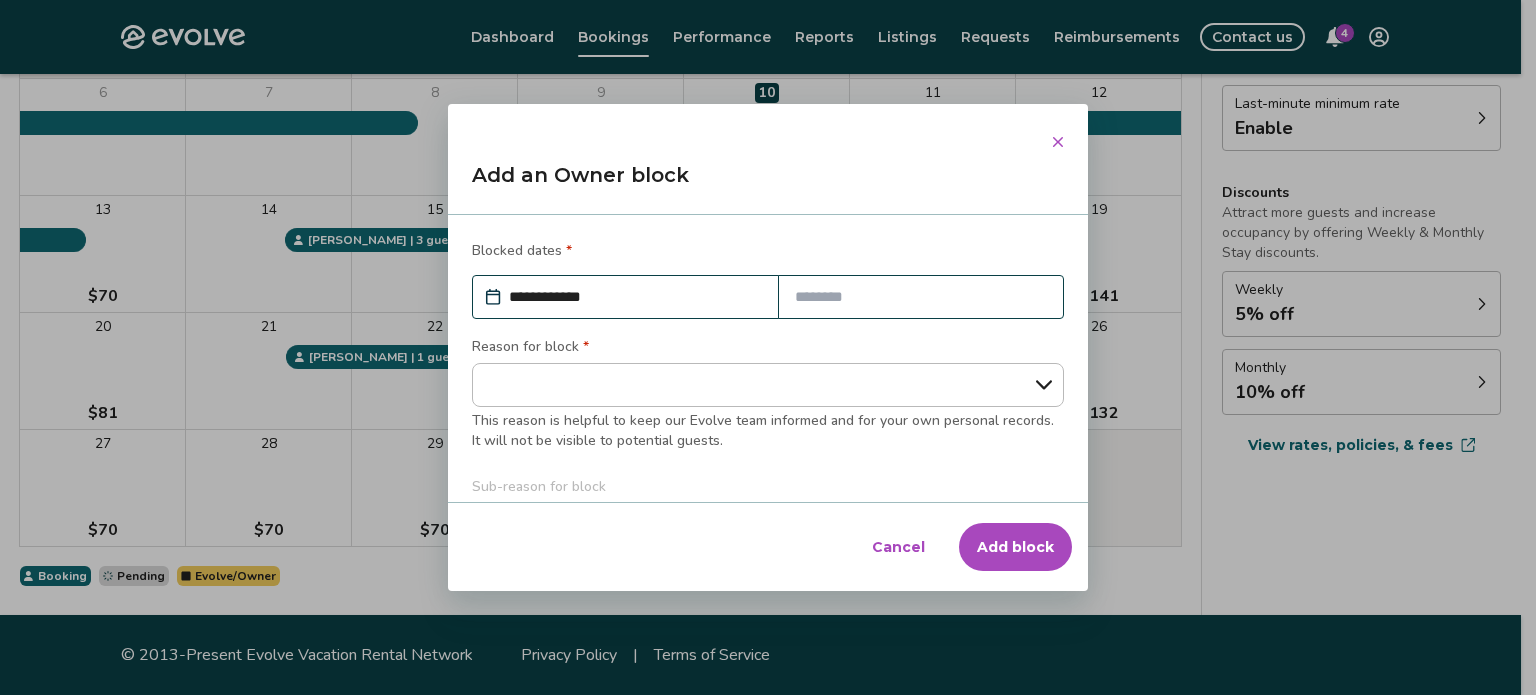 click 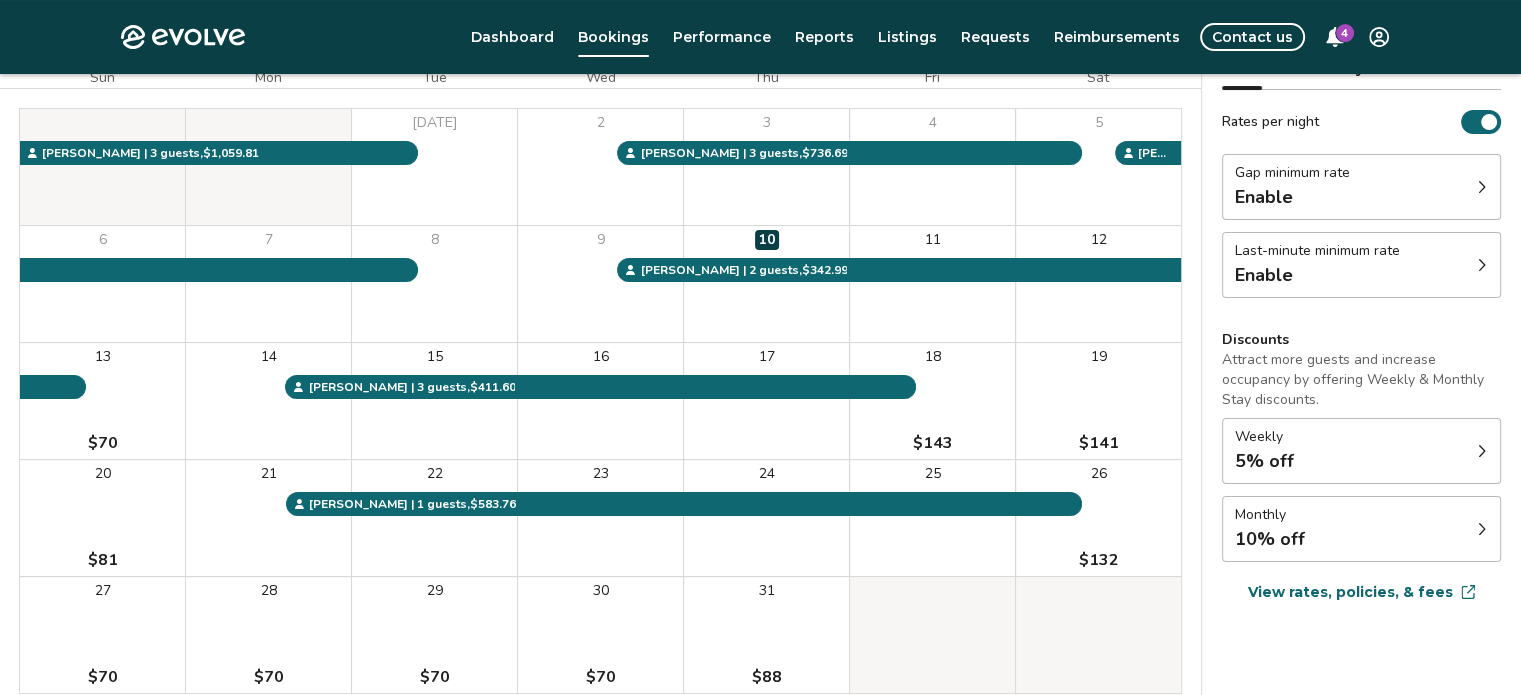scroll, scrollTop: 0, scrollLeft: 0, axis: both 